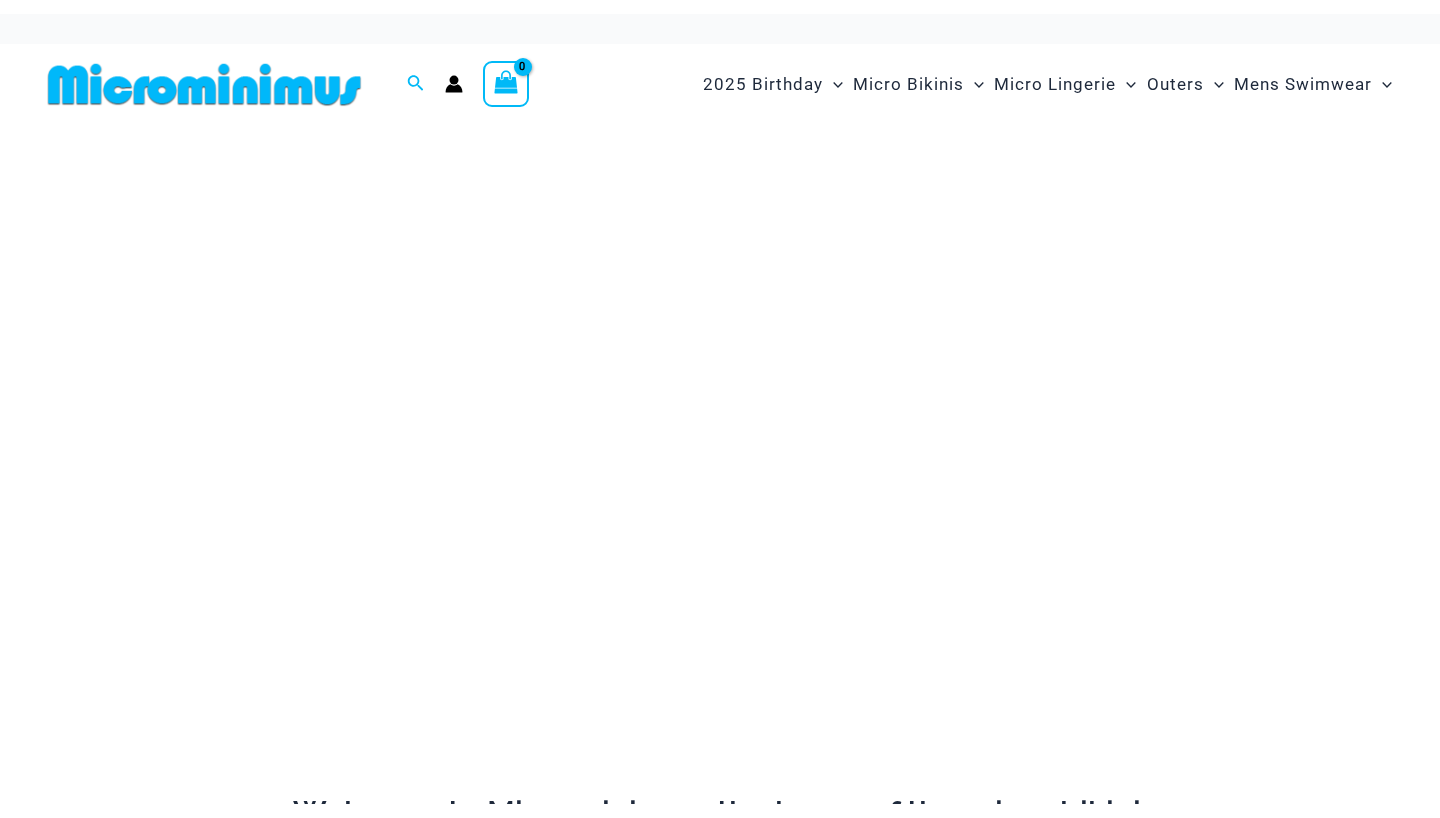 scroll, scrollTop: 0, scrollLeft: 0, axis: both 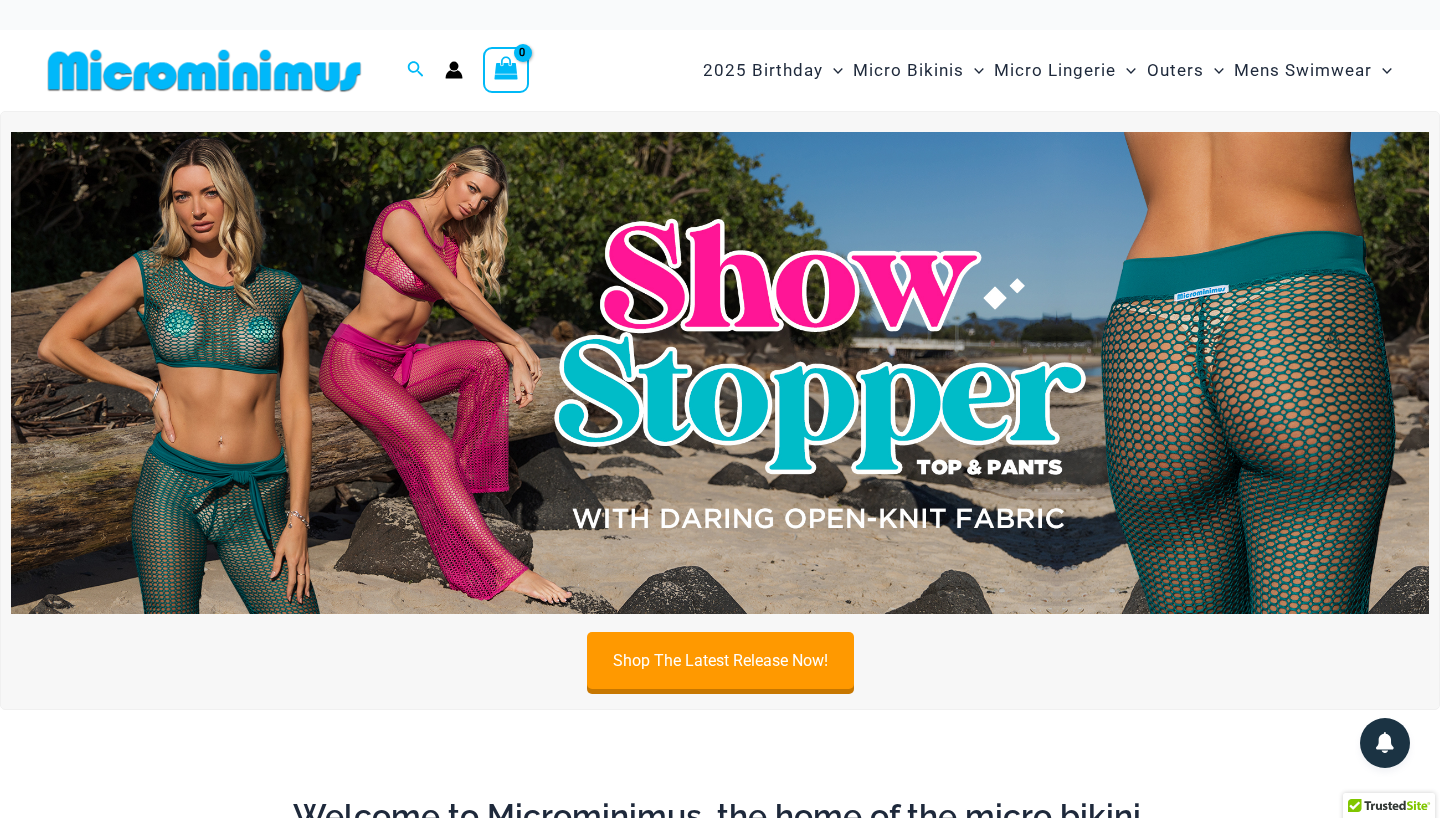 click 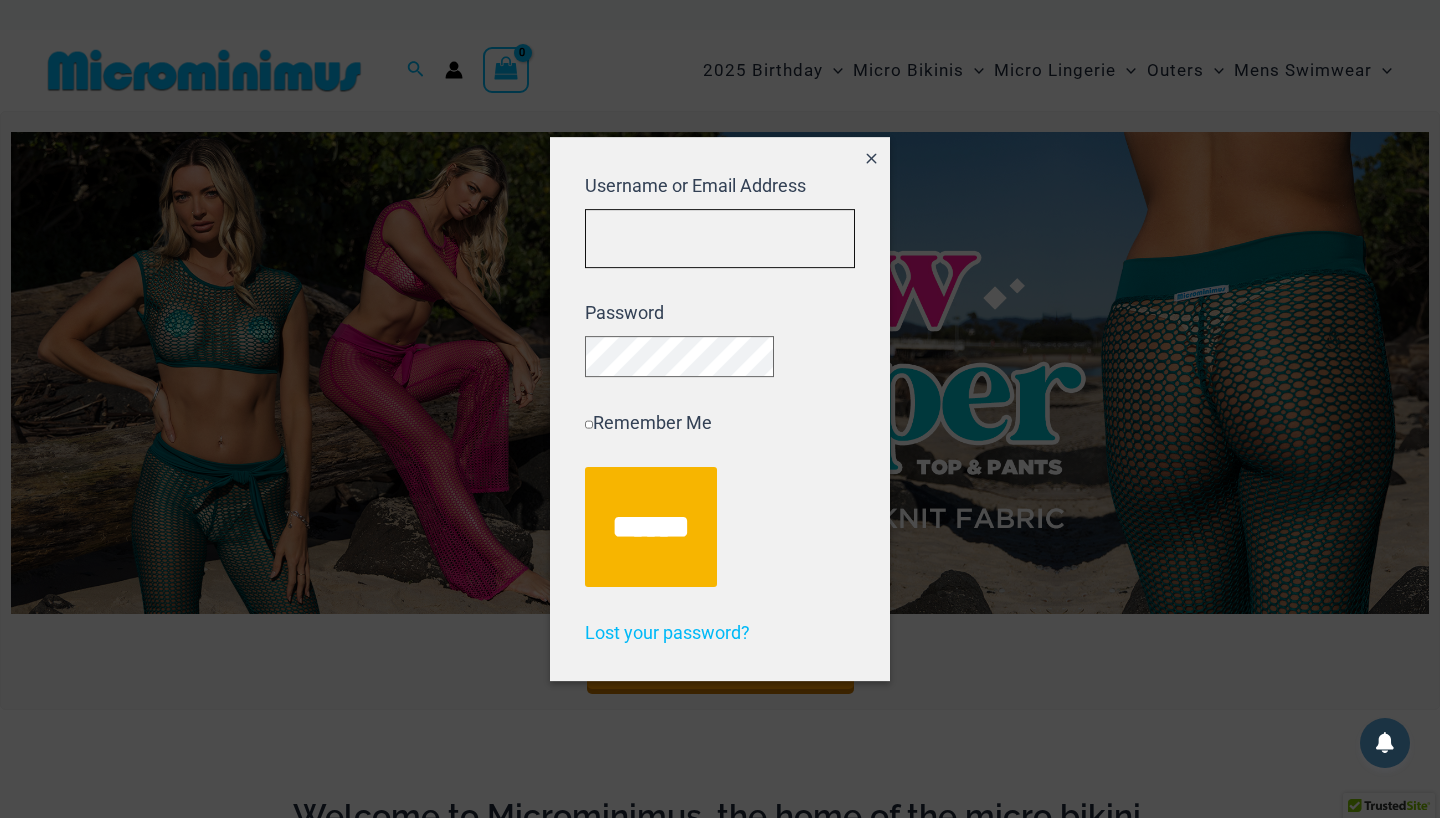 type on "**********" 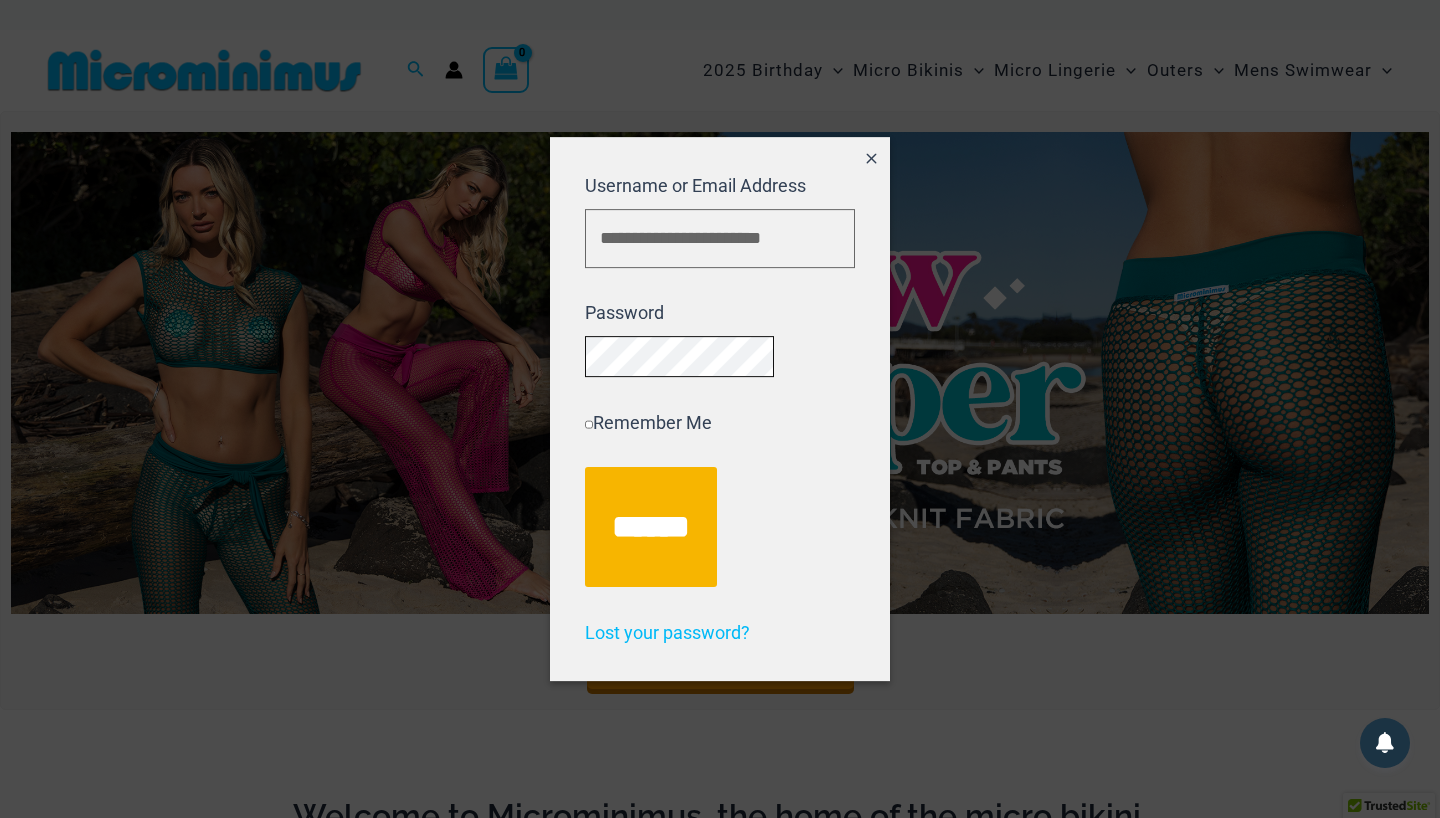 click on "******" at bounding box center [651, 527] 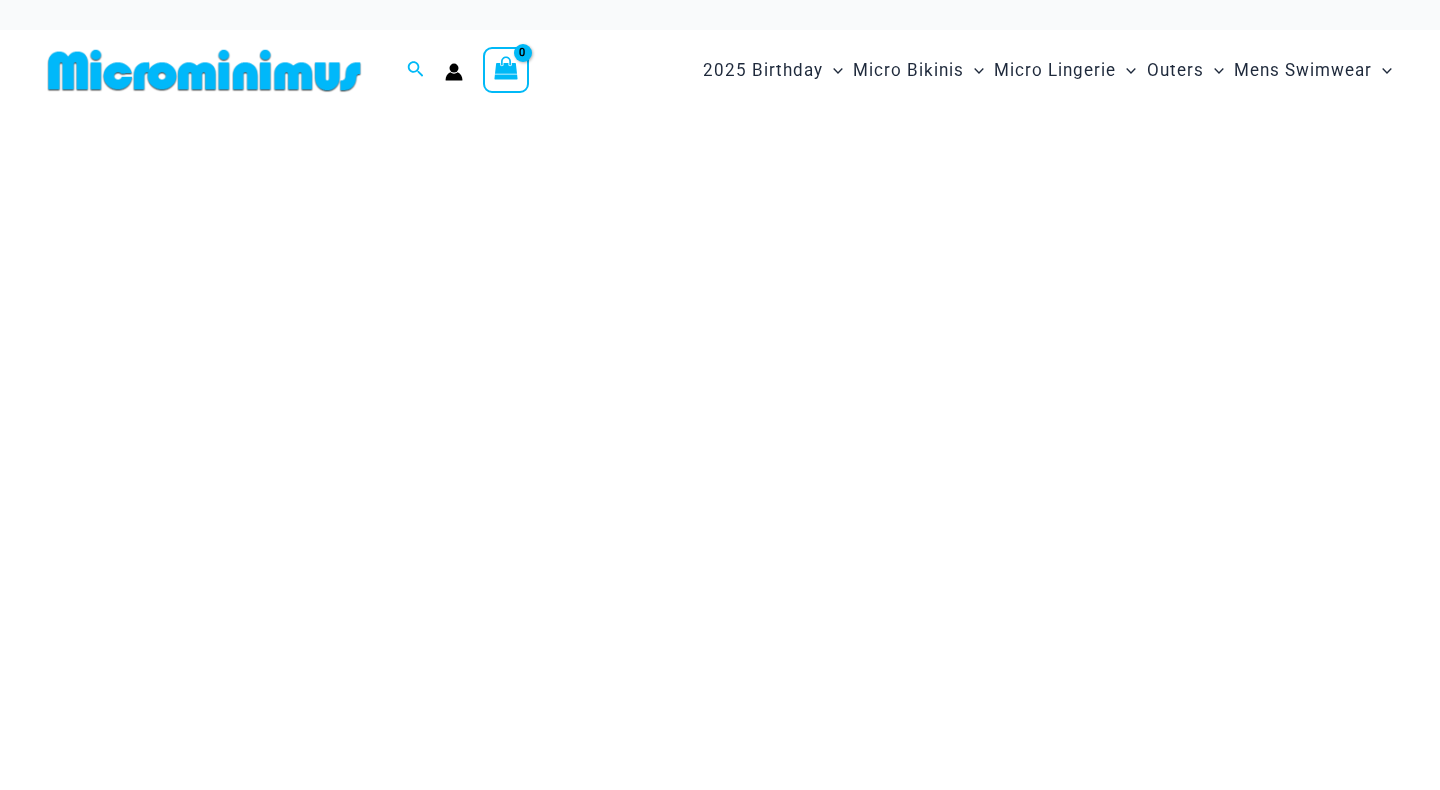 scroll, scrollTop: 0, scrollLeft: 0, axis: both 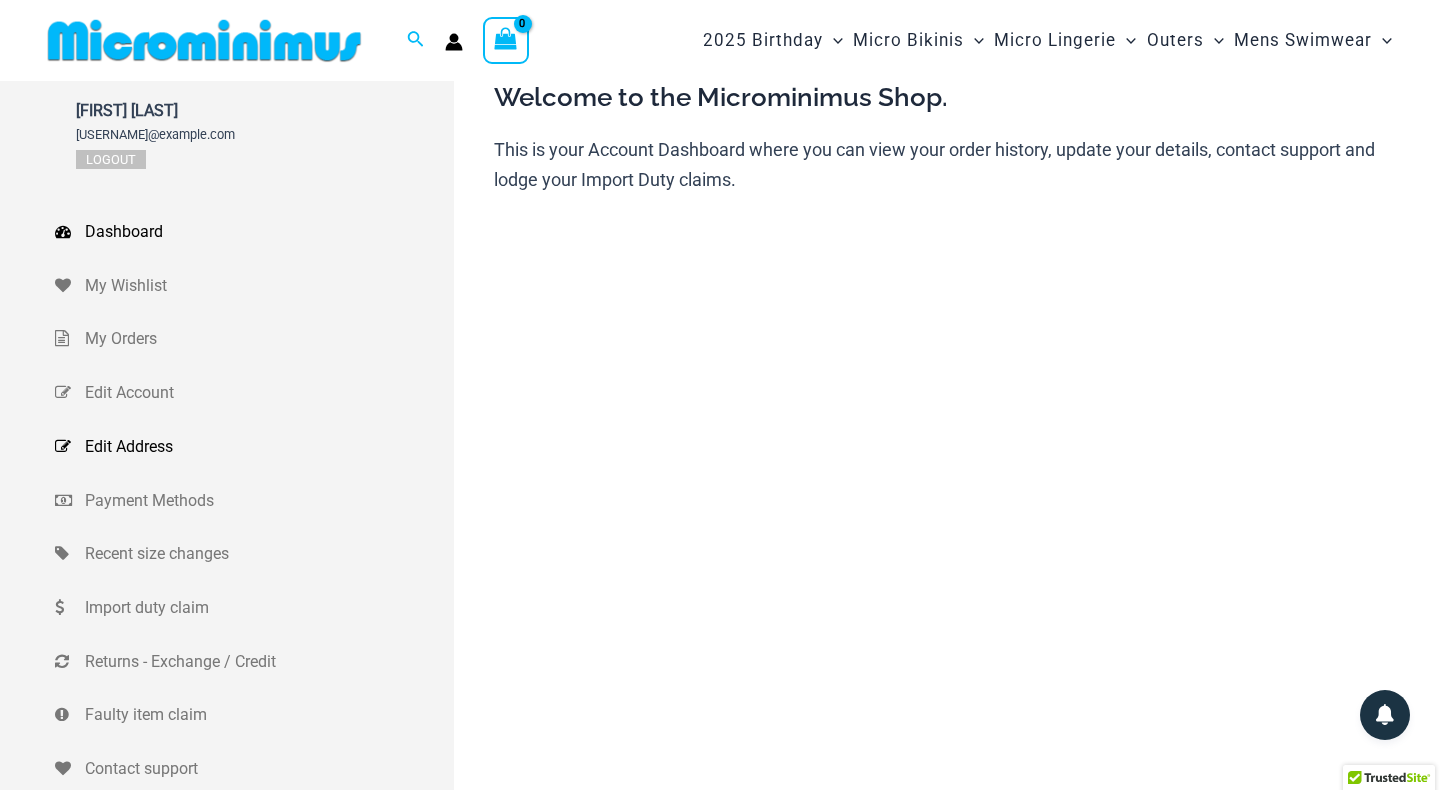 click on "Edit Address" at bounding box center [267, 447] 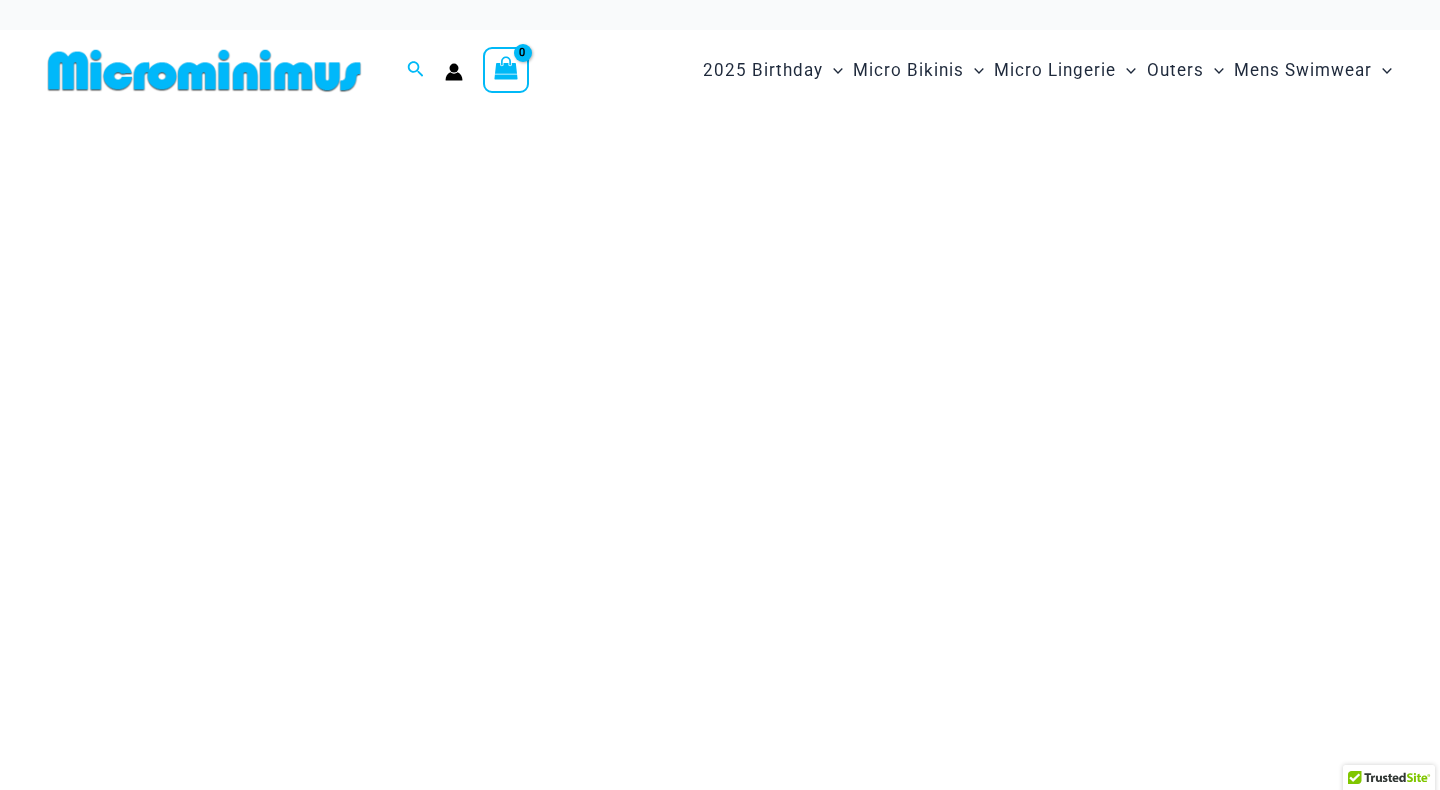 scroll, scrollTop: 0, scrollLeft: 0, axis: both 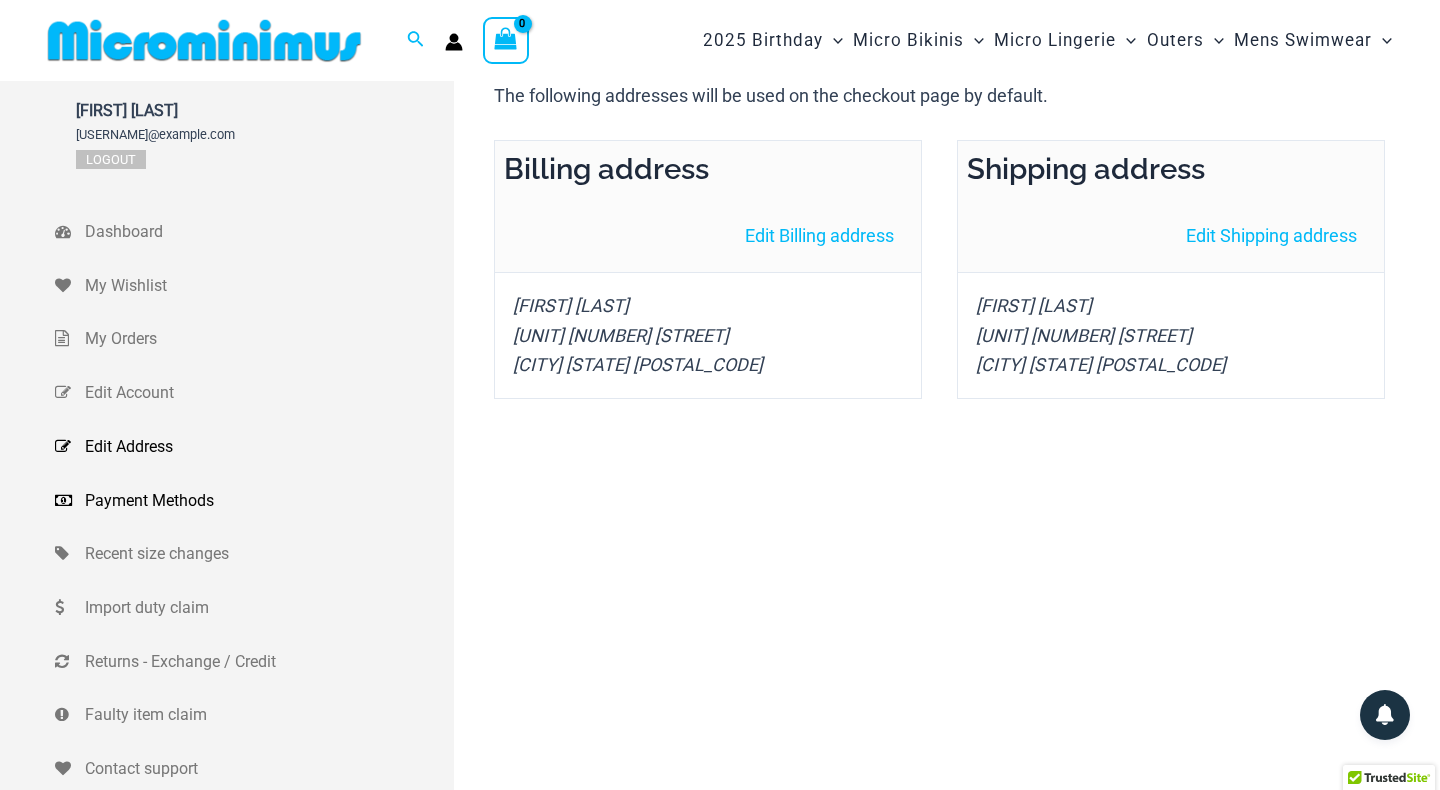 click on "Payment Methods" at bounding box center [267, 501] 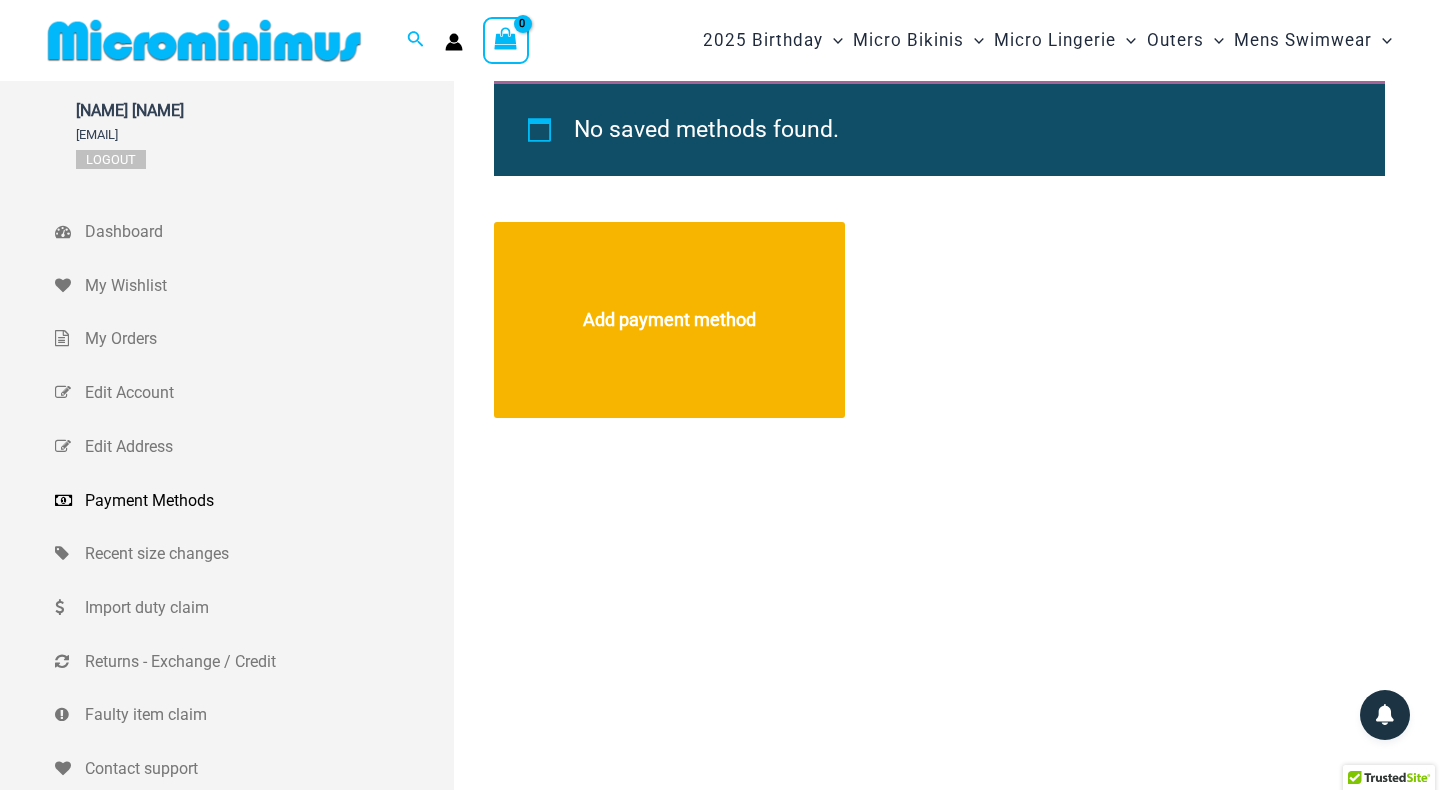 scroll, scrollTop: 0, scrollLeft: 0, axis: both 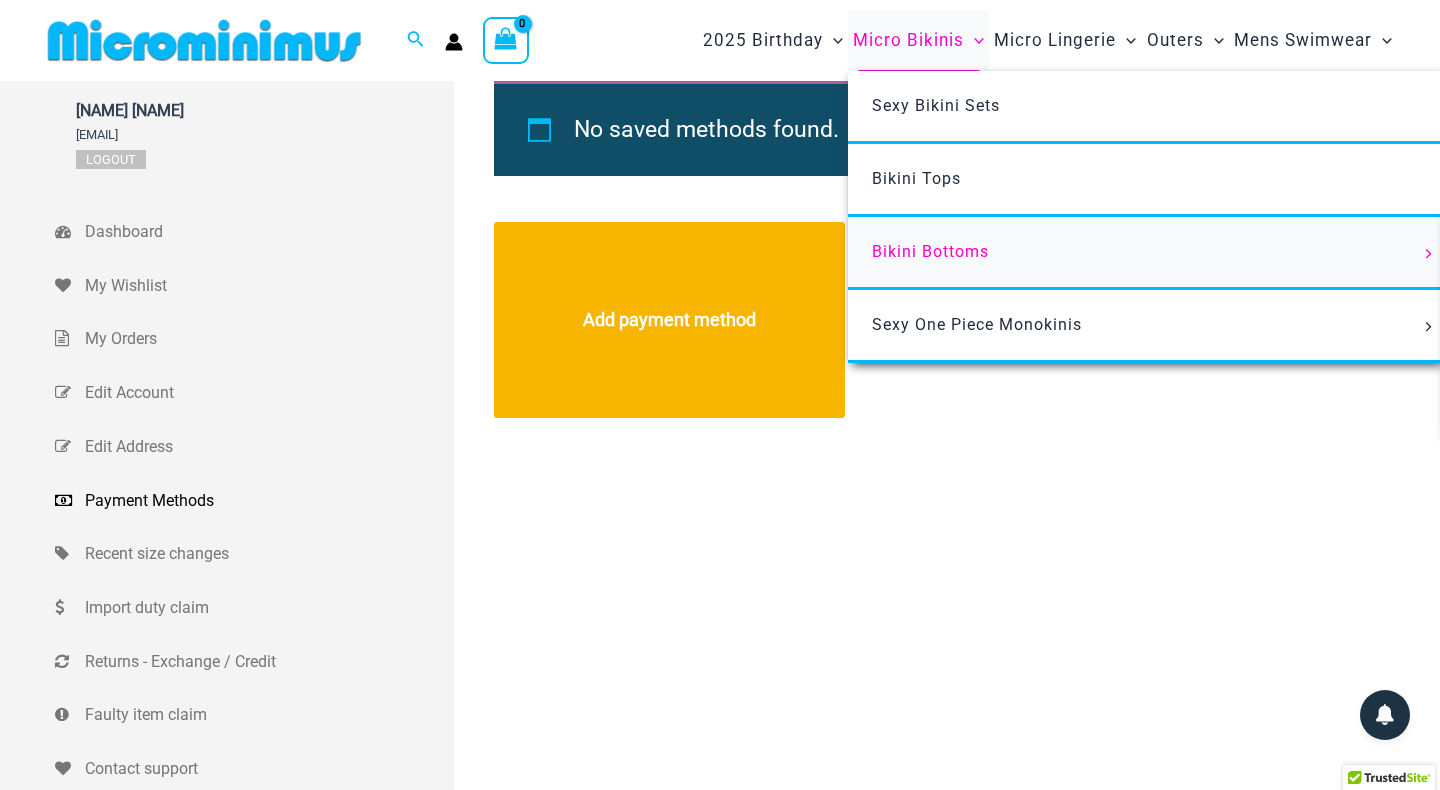 click on "Bikini Bottoms" at bounding box center (930, 251) 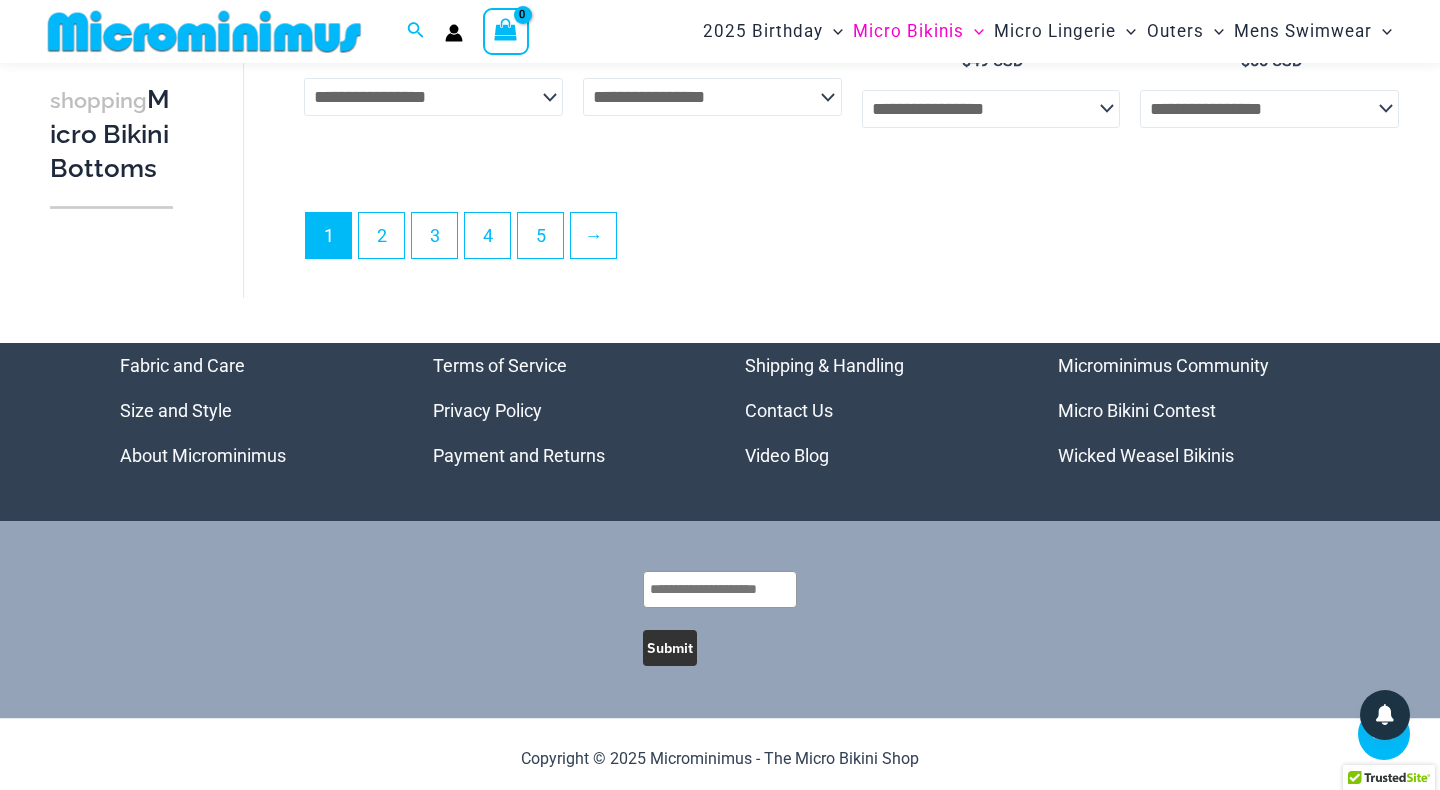 scroll, scrollTop: 5657, scrollLeft: 0, axis: vertical 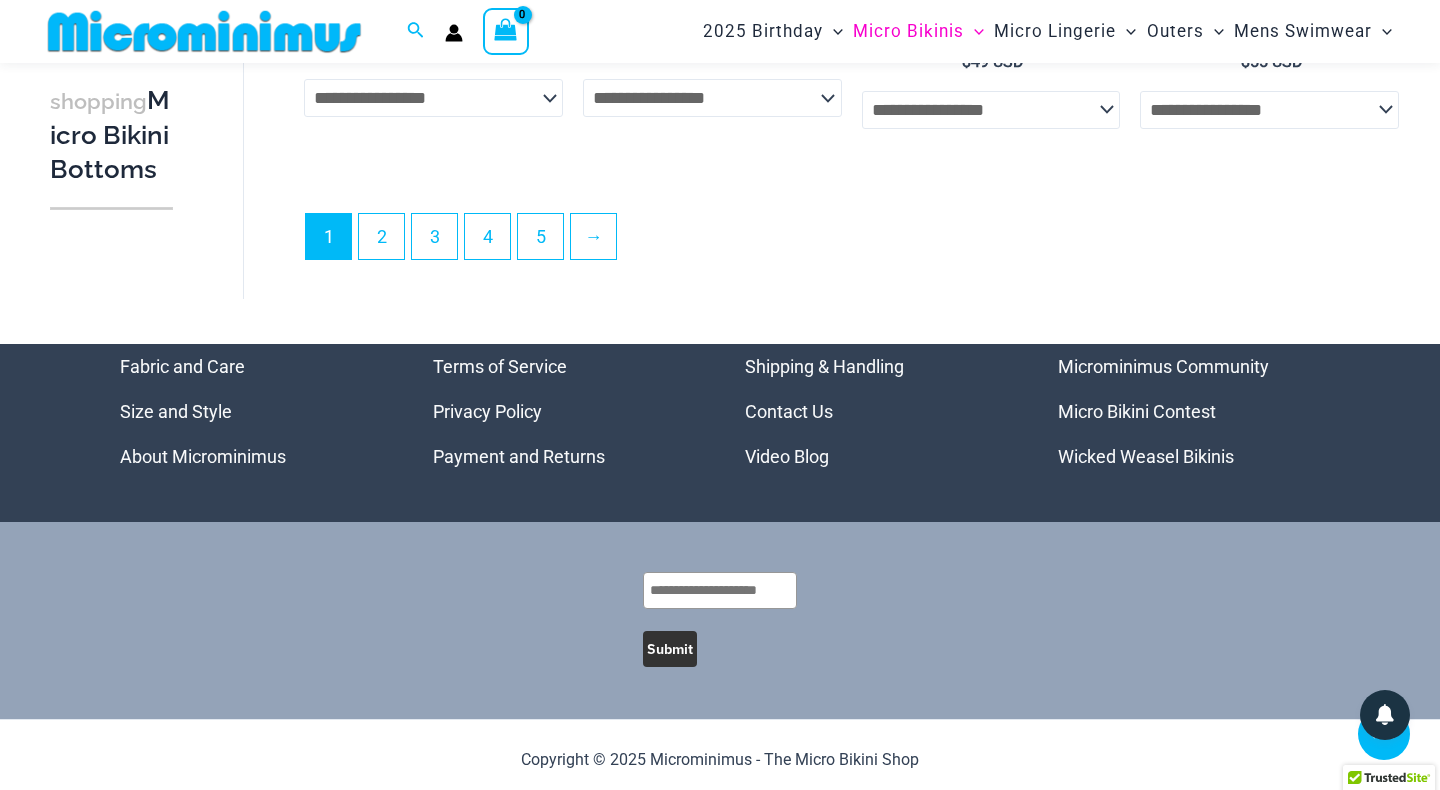 click on "Shipping & Handling" at bounding box center (824, 366) 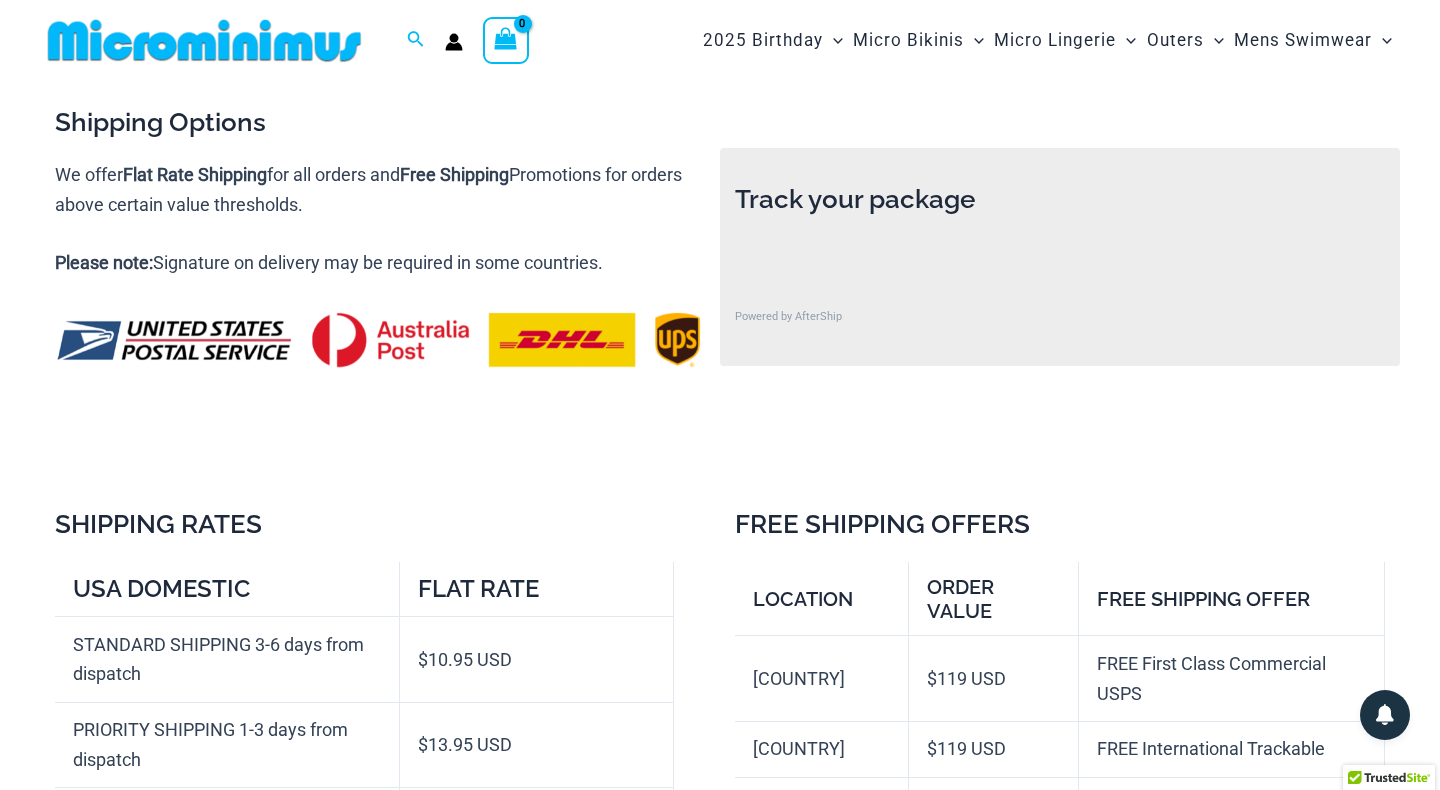 scroll, scrollTop: 0, scrollLeft: 0, axis: both 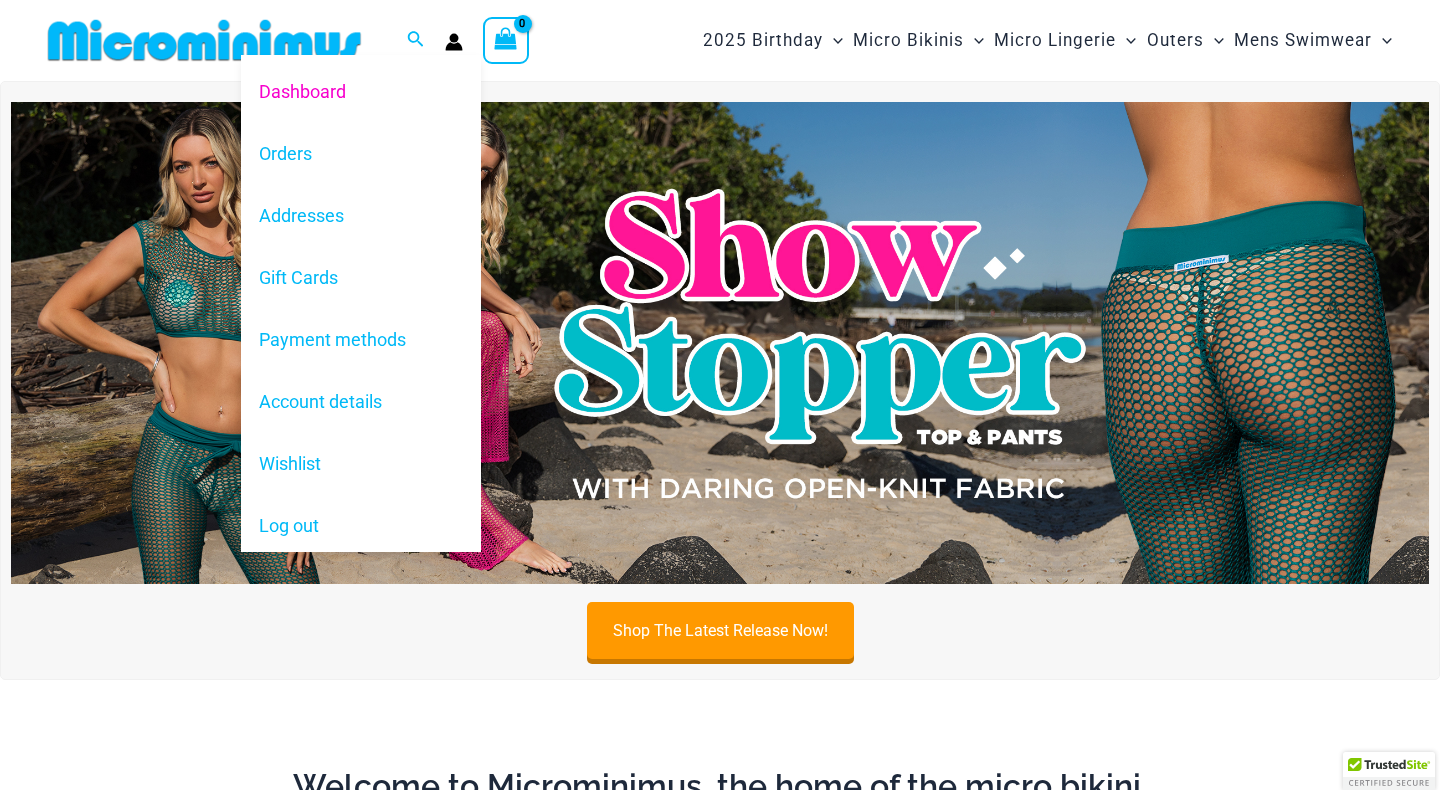 click 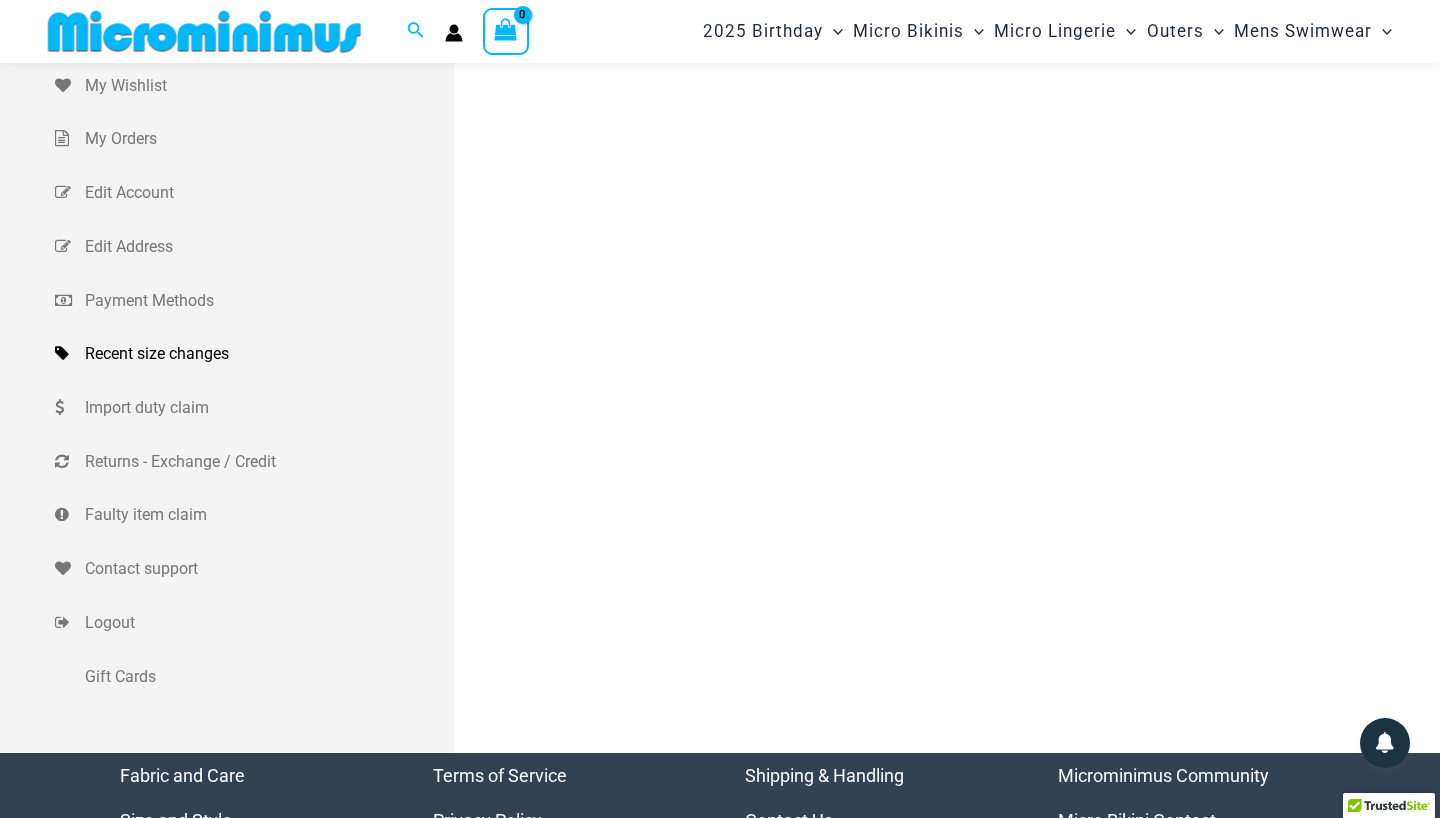 scroll, scrollTop: 192, scrollLeft: 0, axis: vertical 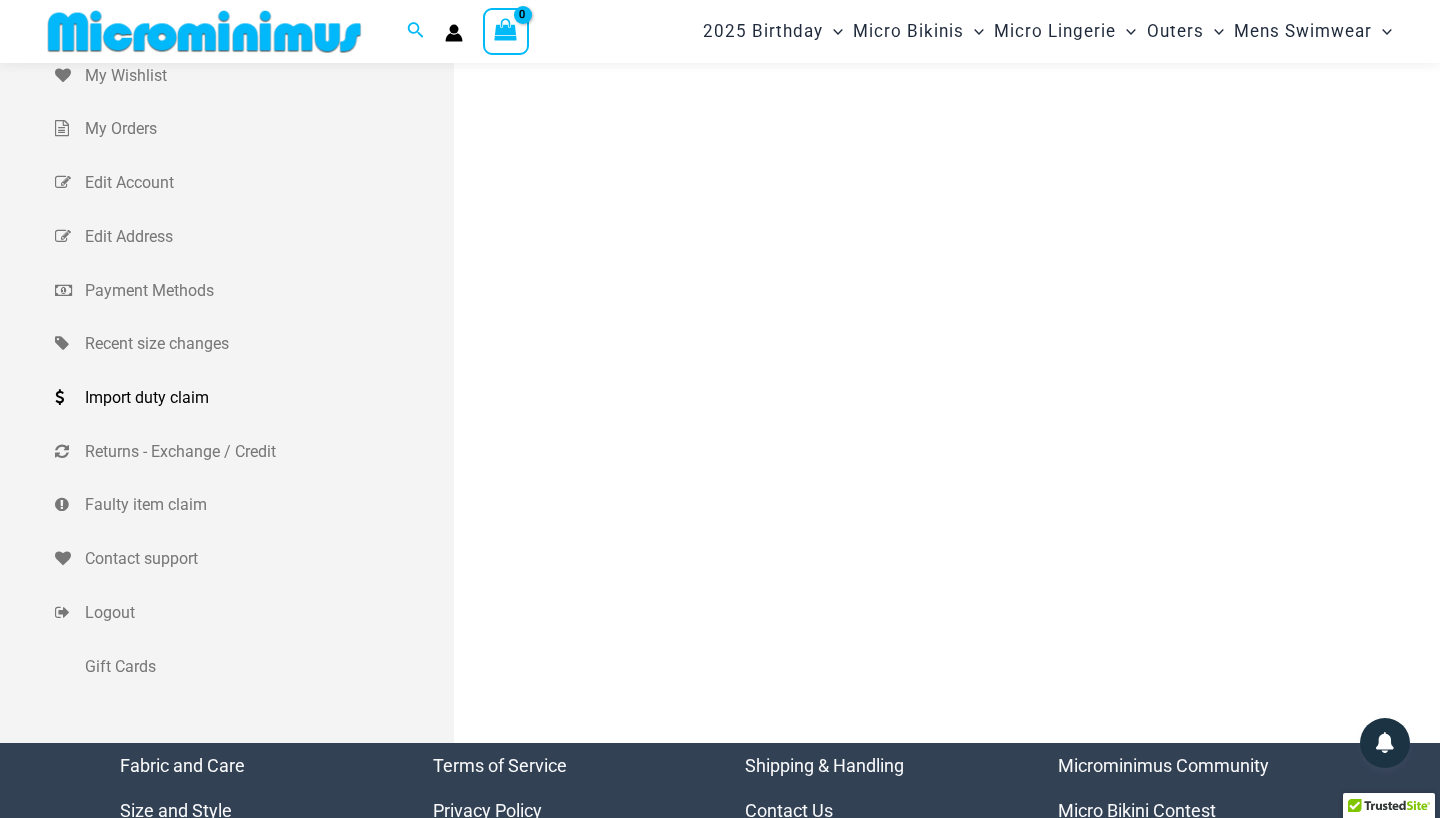 click on "Import duty claim" at bounding box center [267, 398] 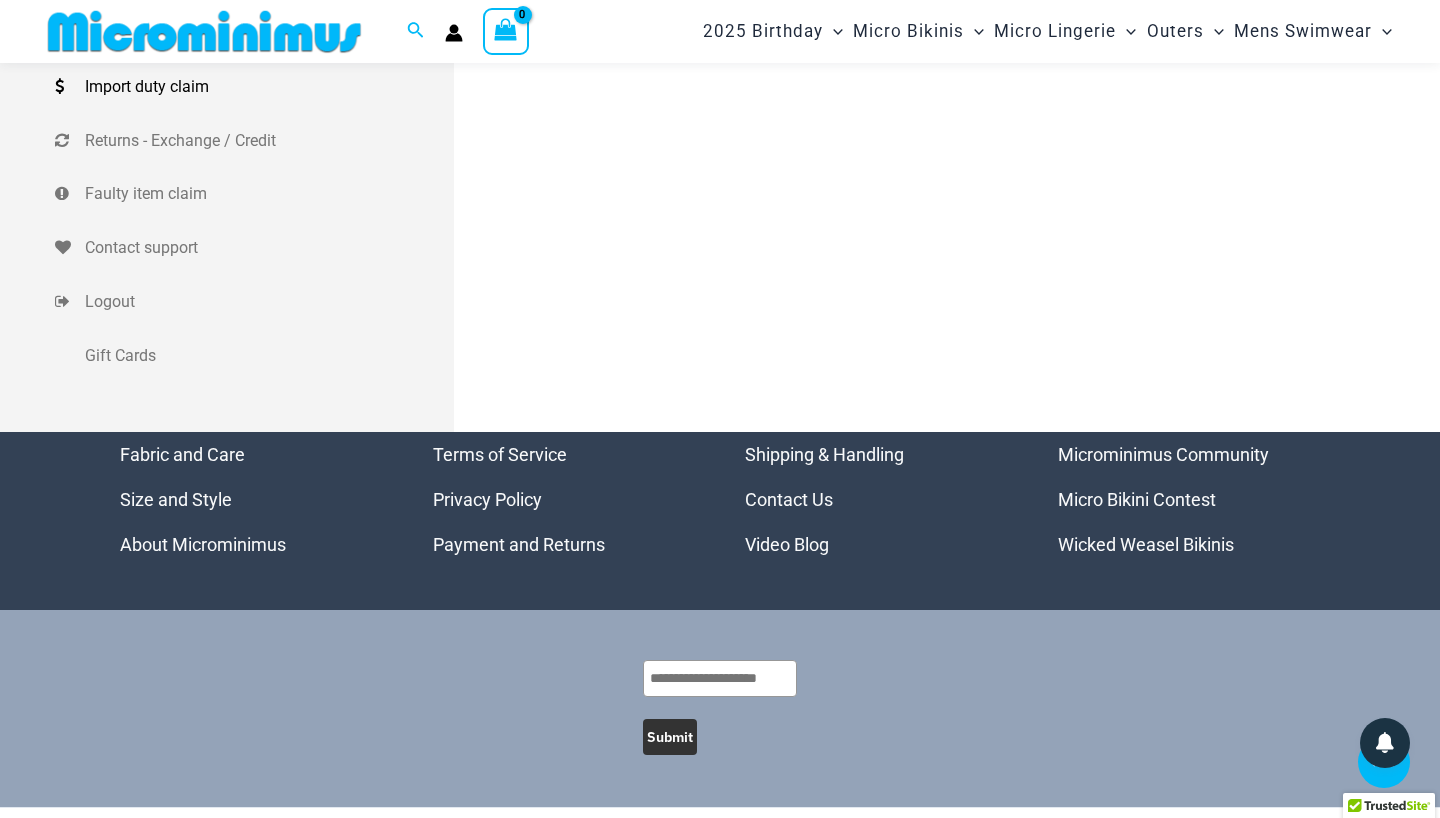 scroll, scrollTop: 538, scrollLeft: 0, axis: vertical 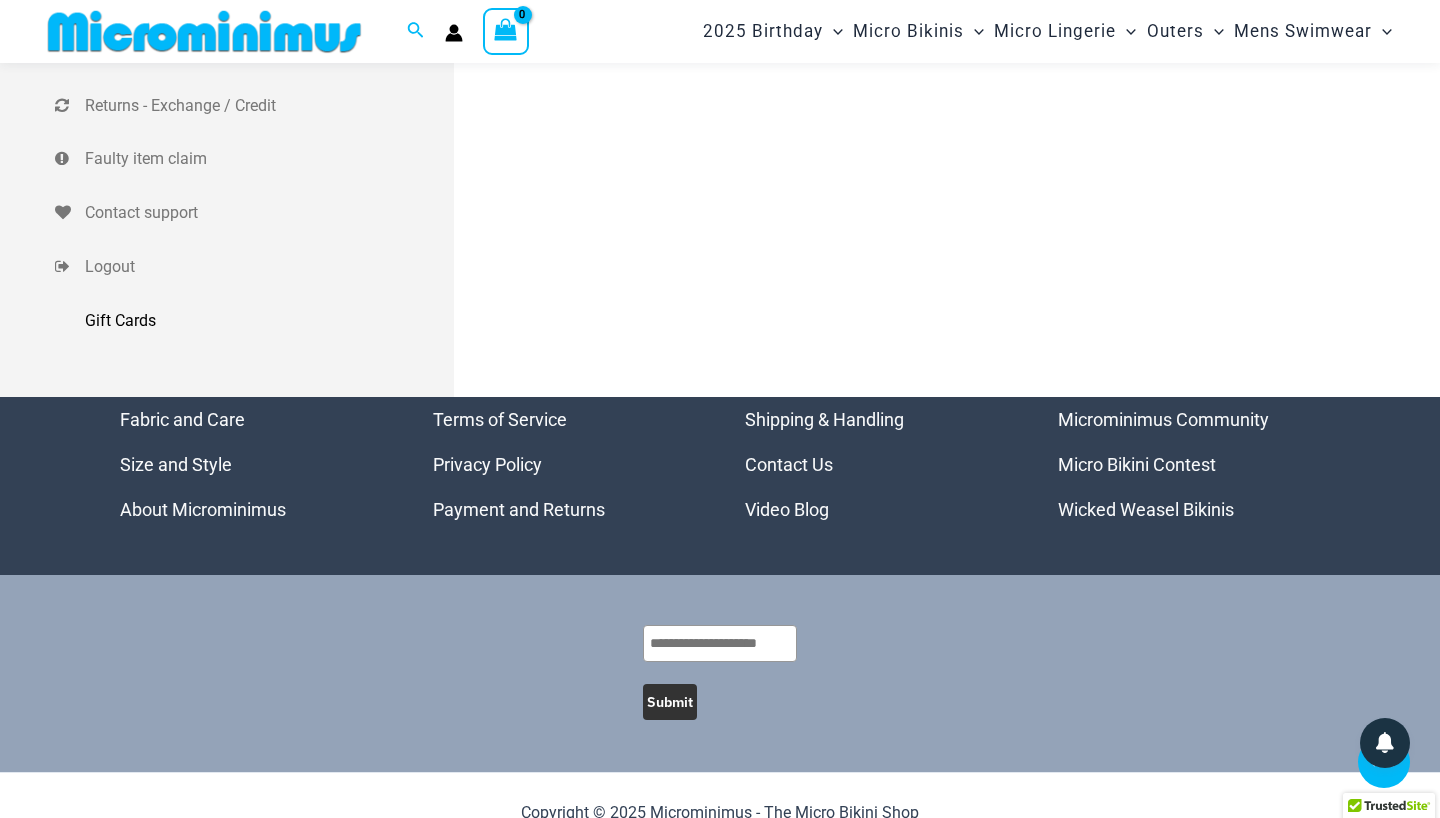click on "Gift Cards" at bounding box center [267, 321] 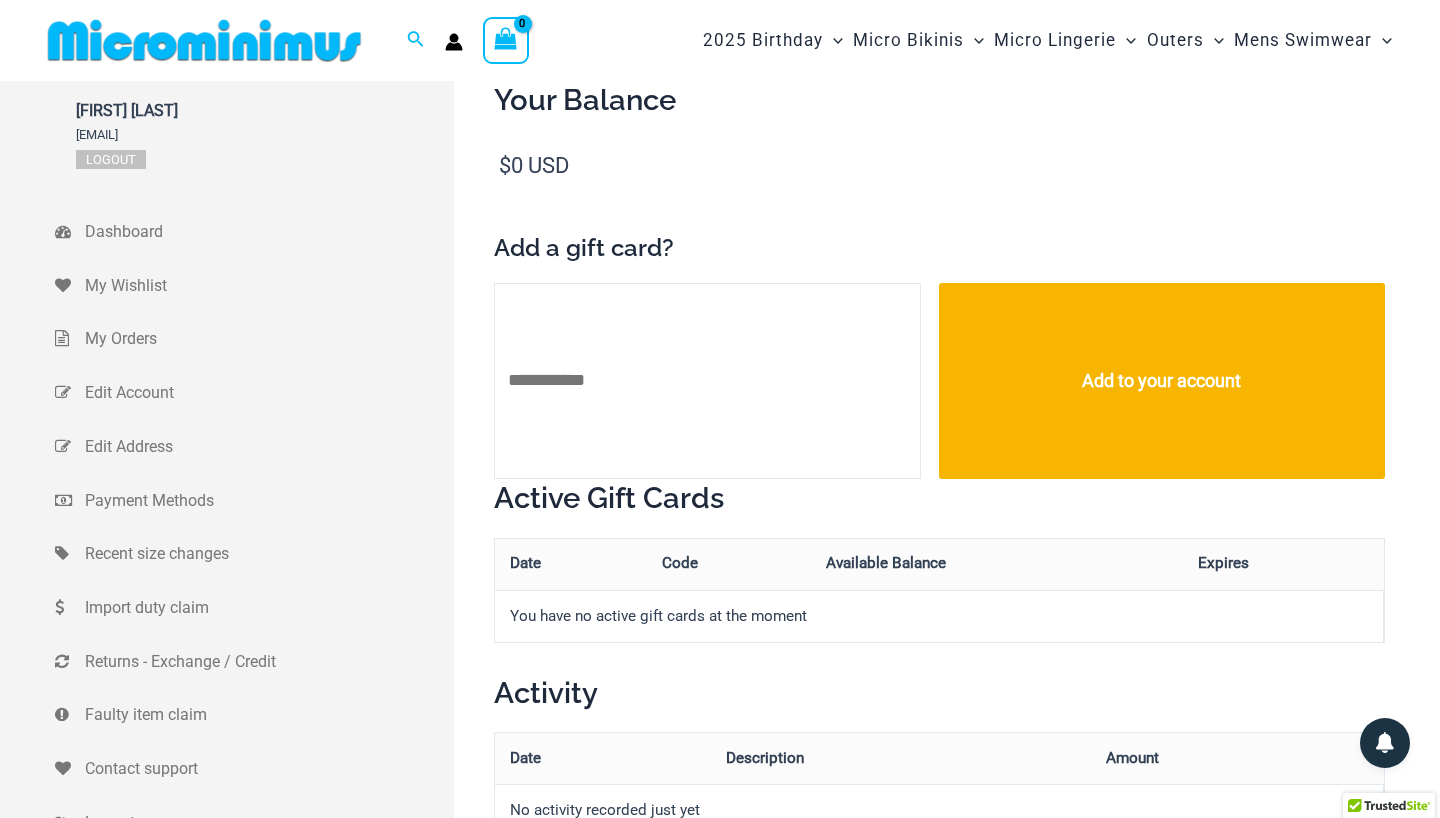 scroll, scrollTop: 0, scrollLeft: 0, axis: both 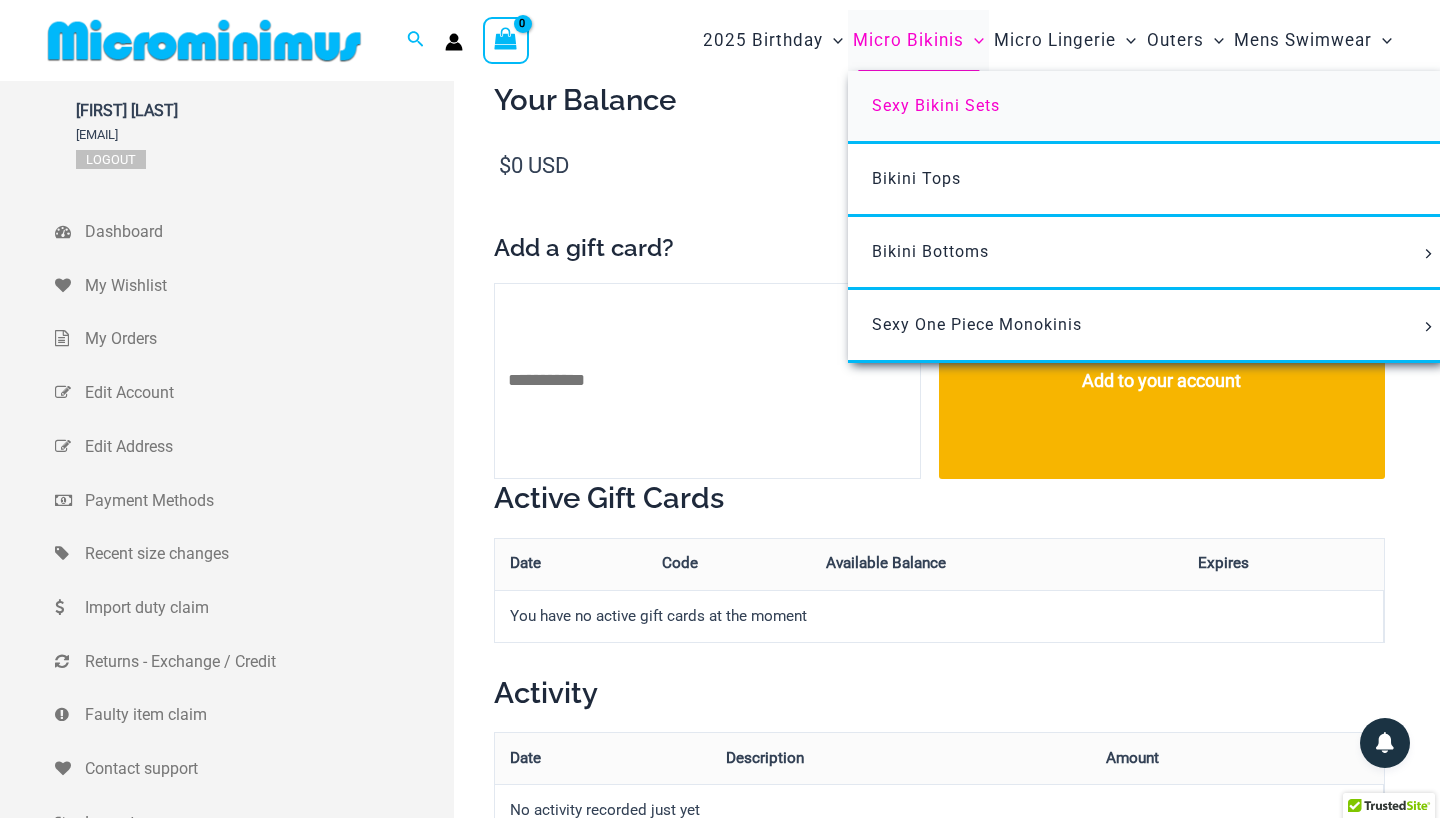 click on "Sexy Bikini Sets" at bounding box center [936, 105] 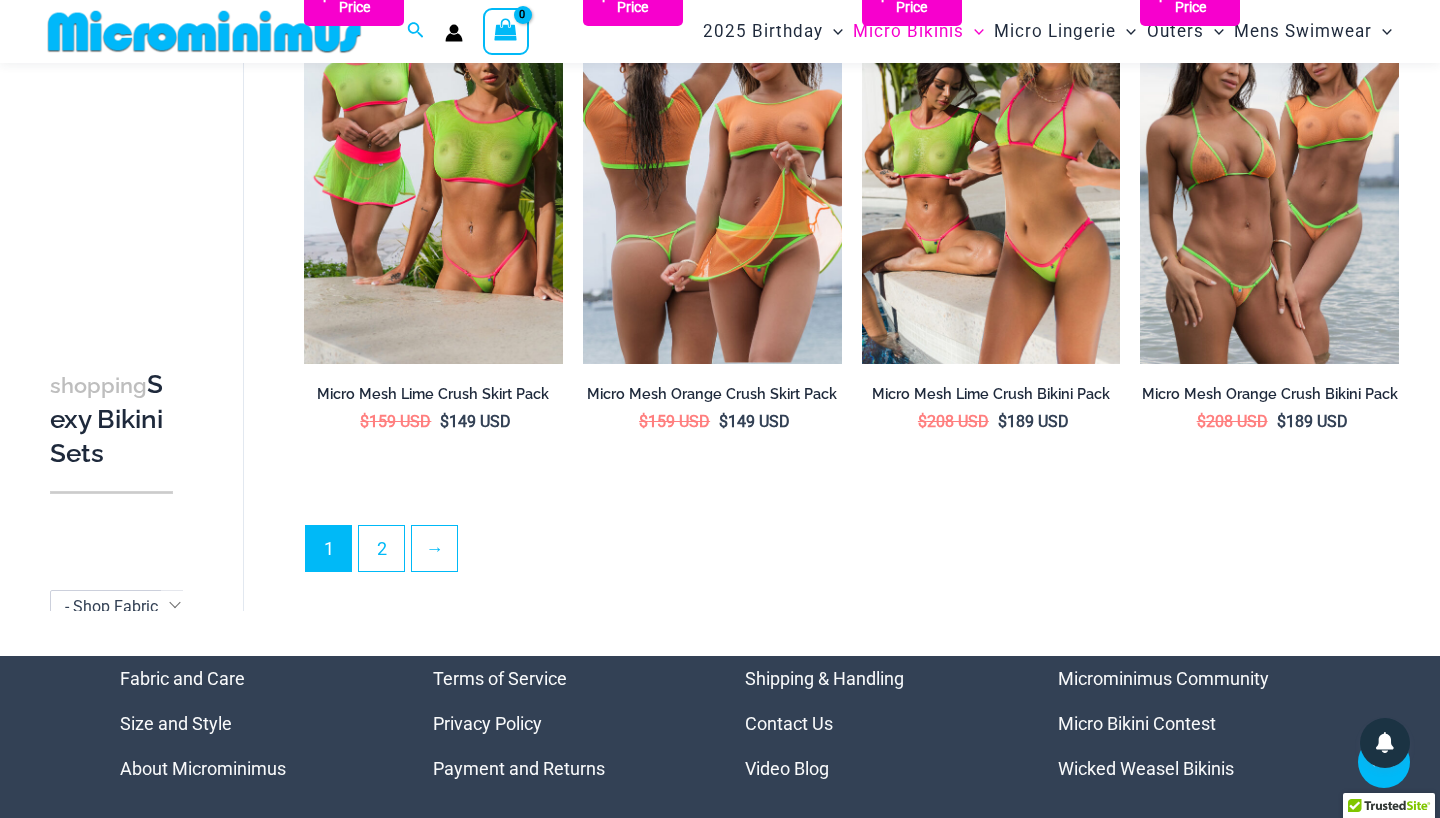 scroll, scrollTop: 3964, scrollLeft: 0, axis: vertical 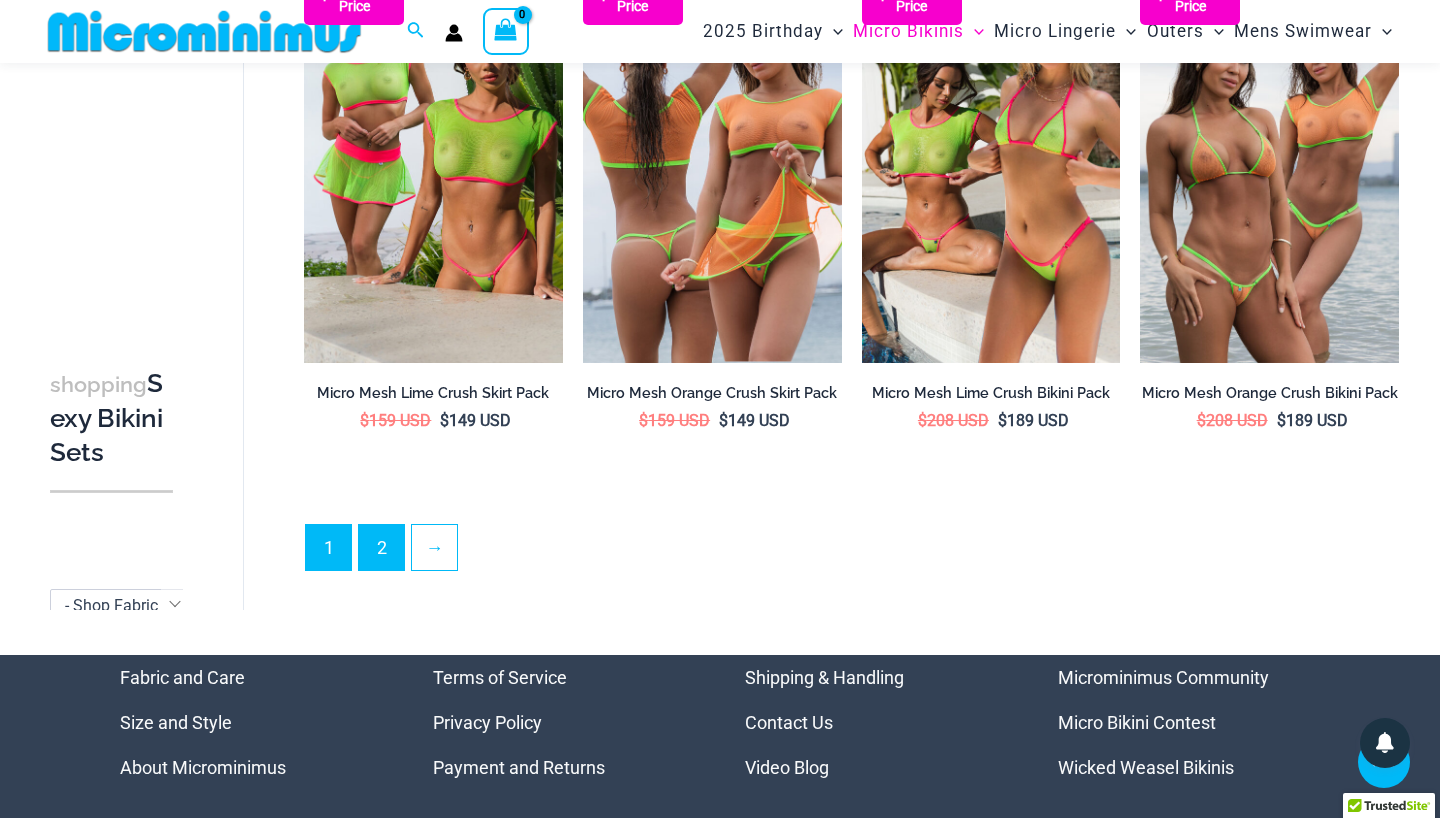 click on "2" at bounding box center (381, 547) 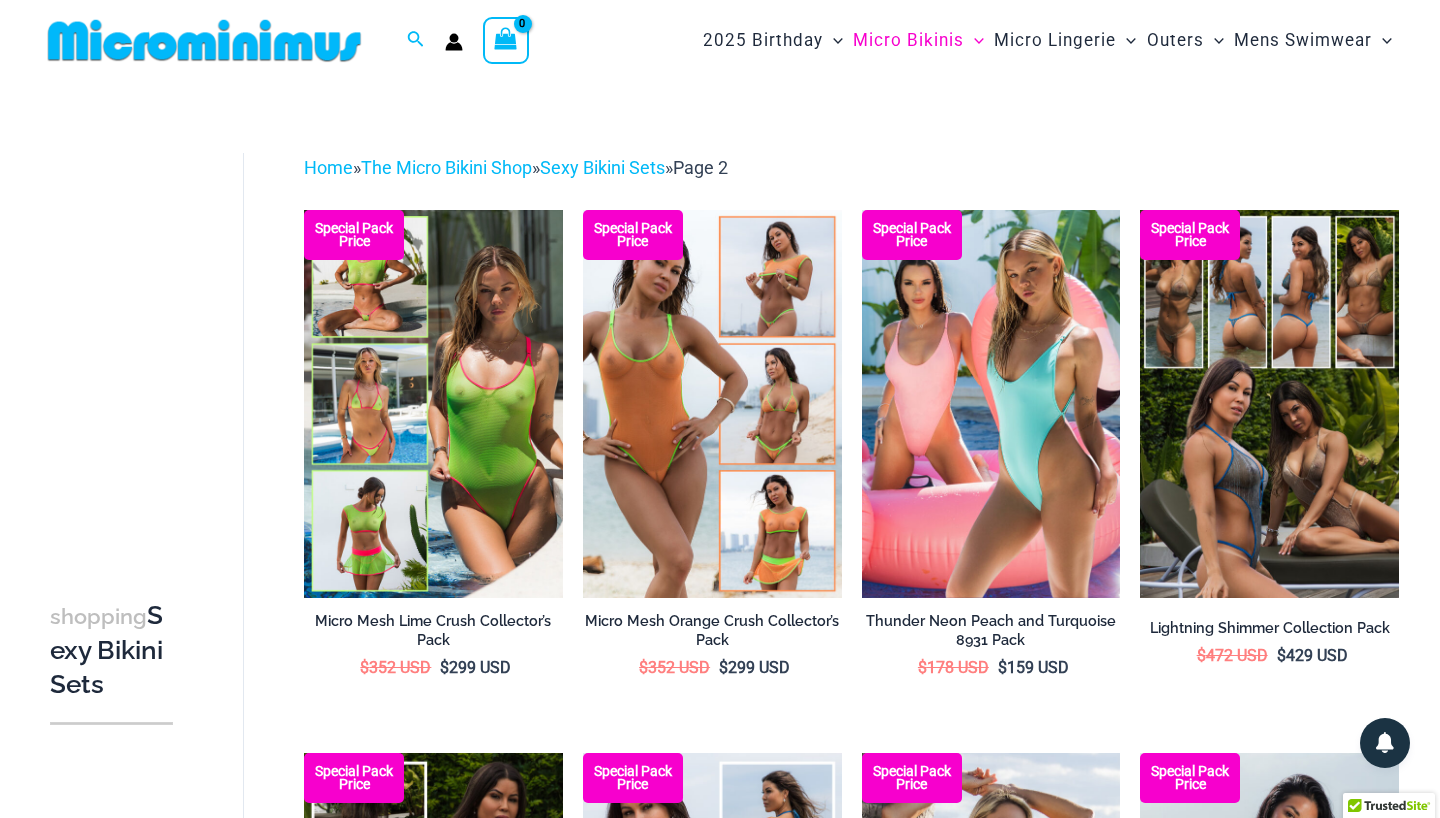 scroll, scrollTop: 0, scrollLeft: 0, axis: both 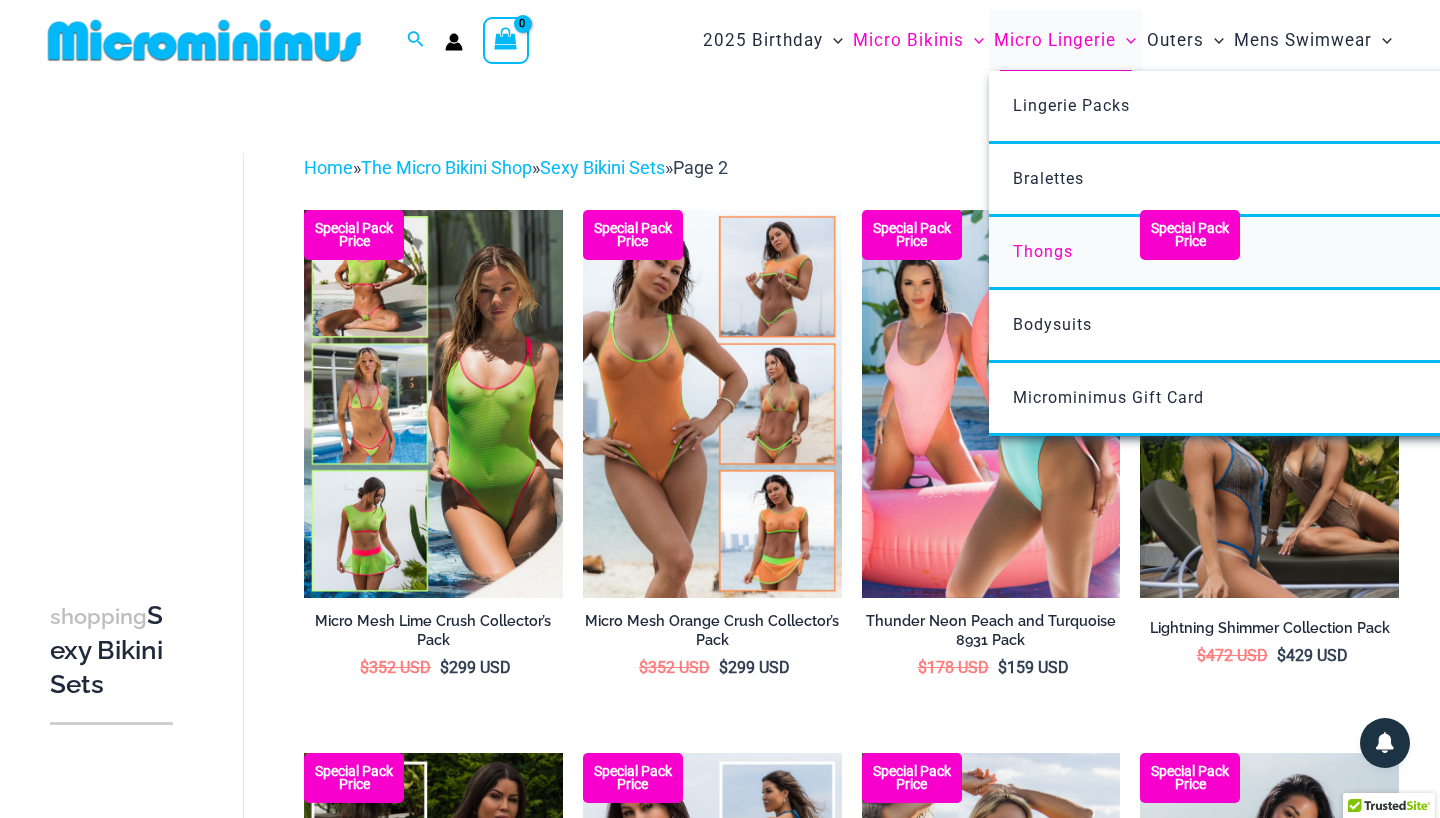 click on "Thongs" at bounding box center [1043, 251] 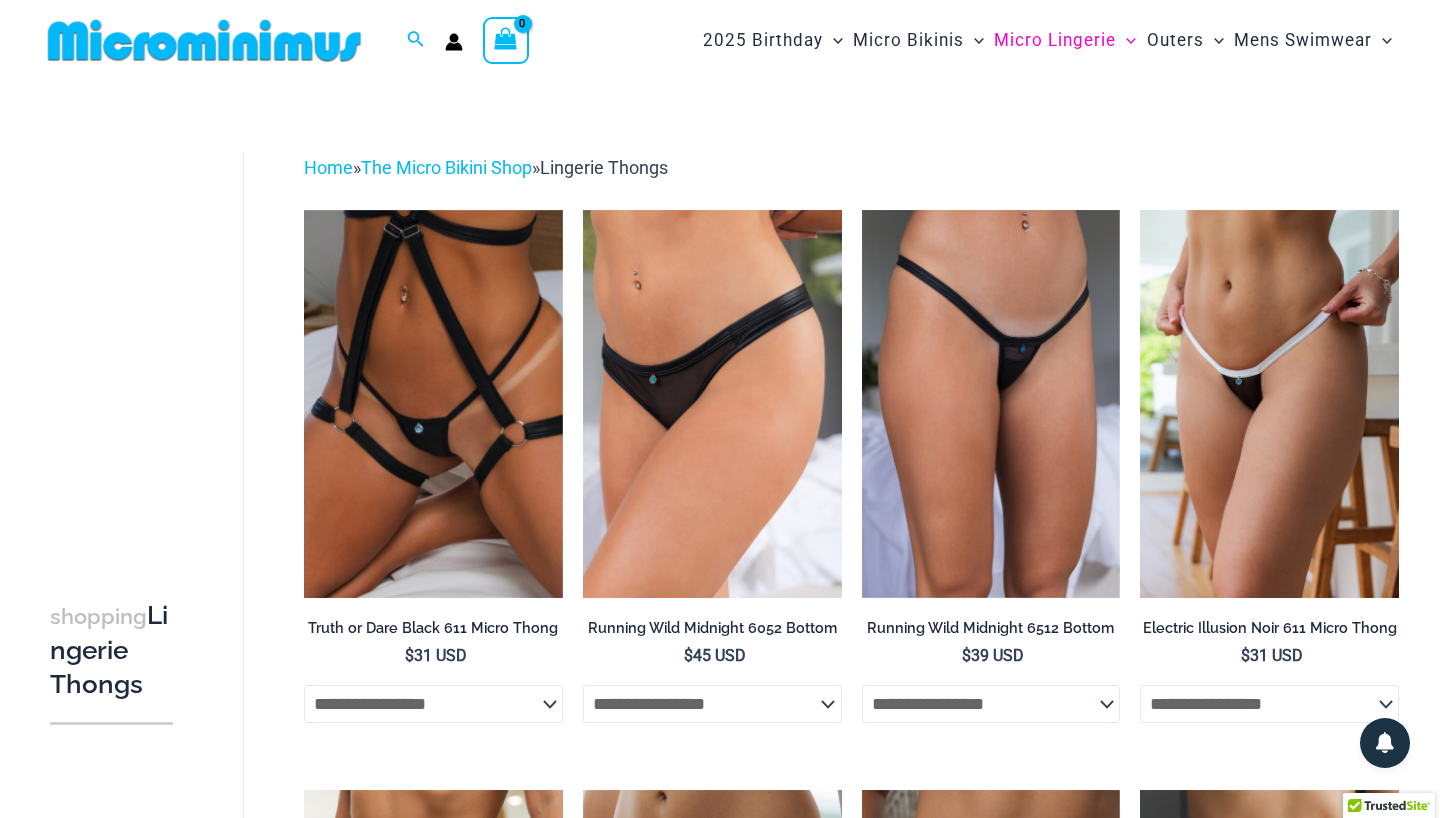 scroll, scrollTop: 0, scrollLeft: 0, axis: both 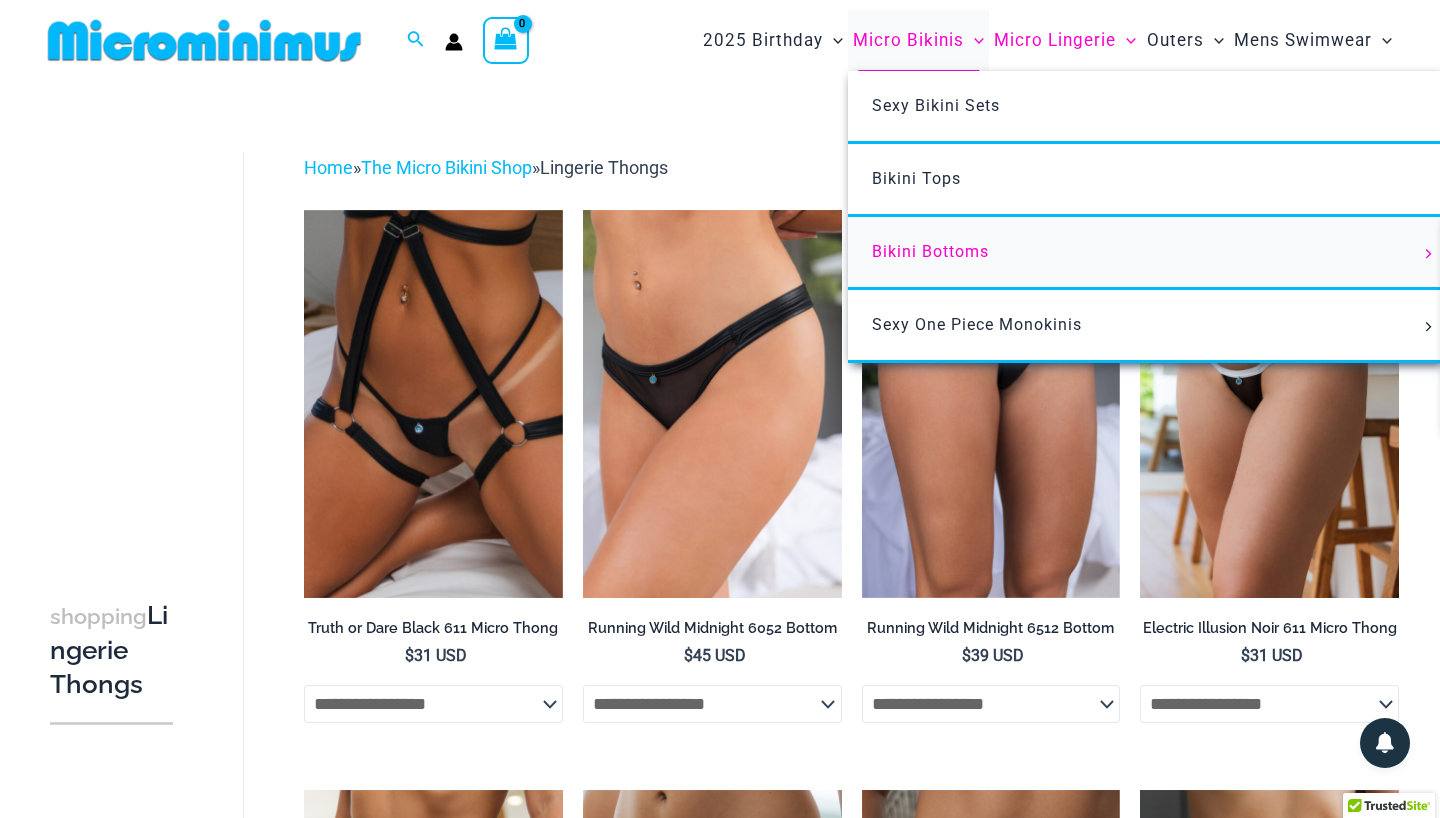 click on "Bikini Bottoms" at bounding box center [930, 251] 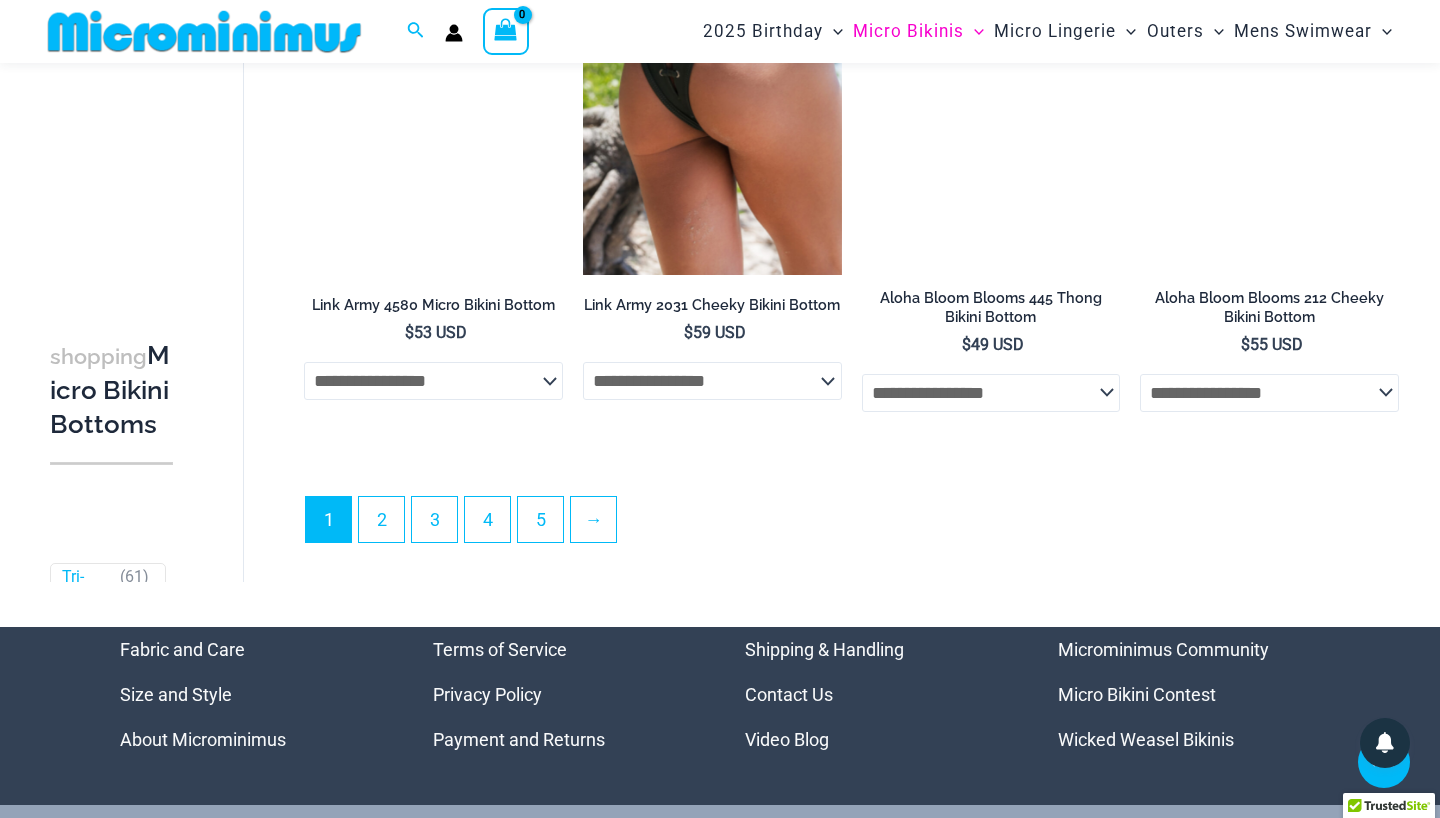scroll, scrollTop: 5375, scrollLeft: 0, axis: vertical 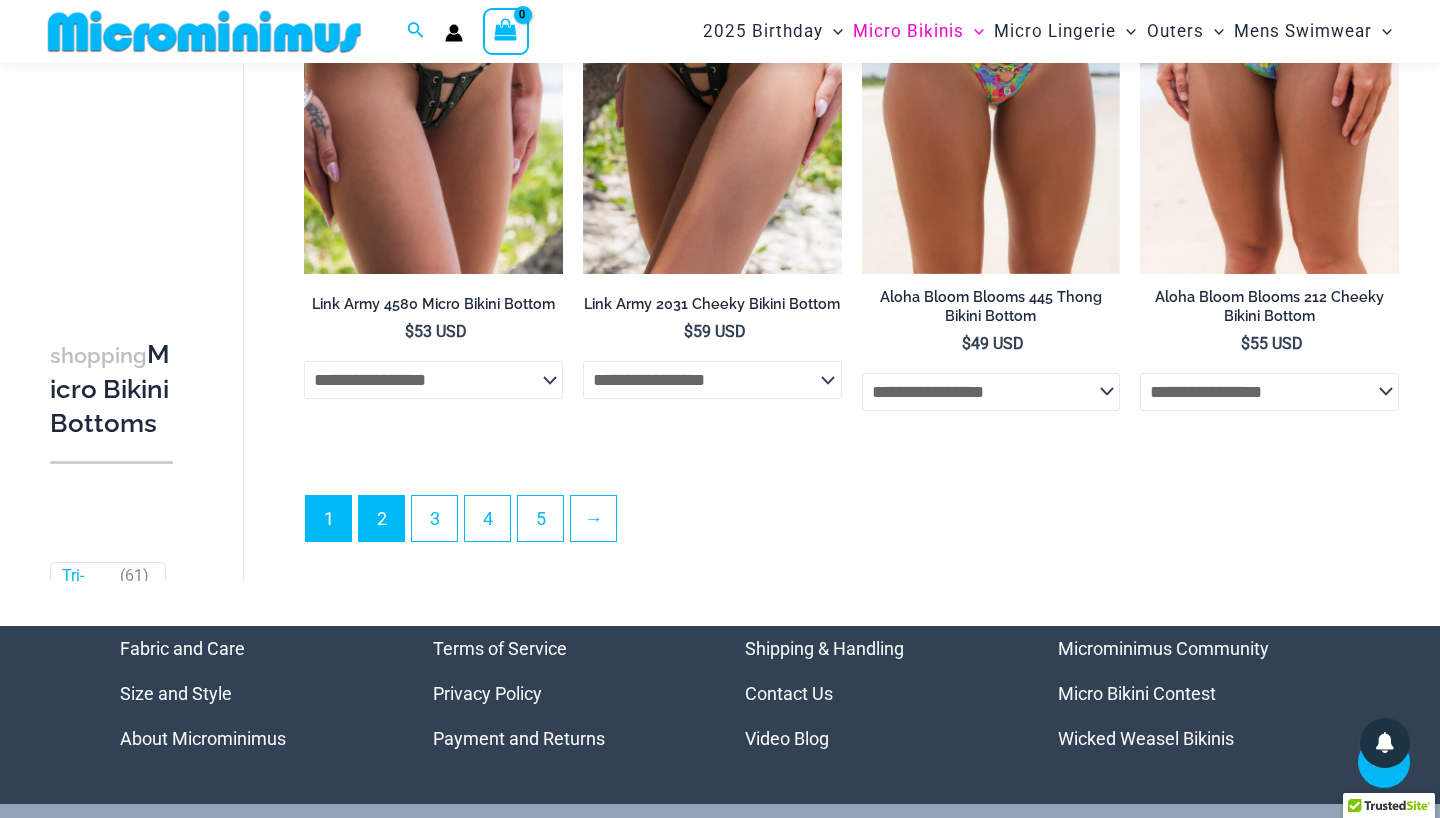 click on "2" at bounding box center (381, 518) 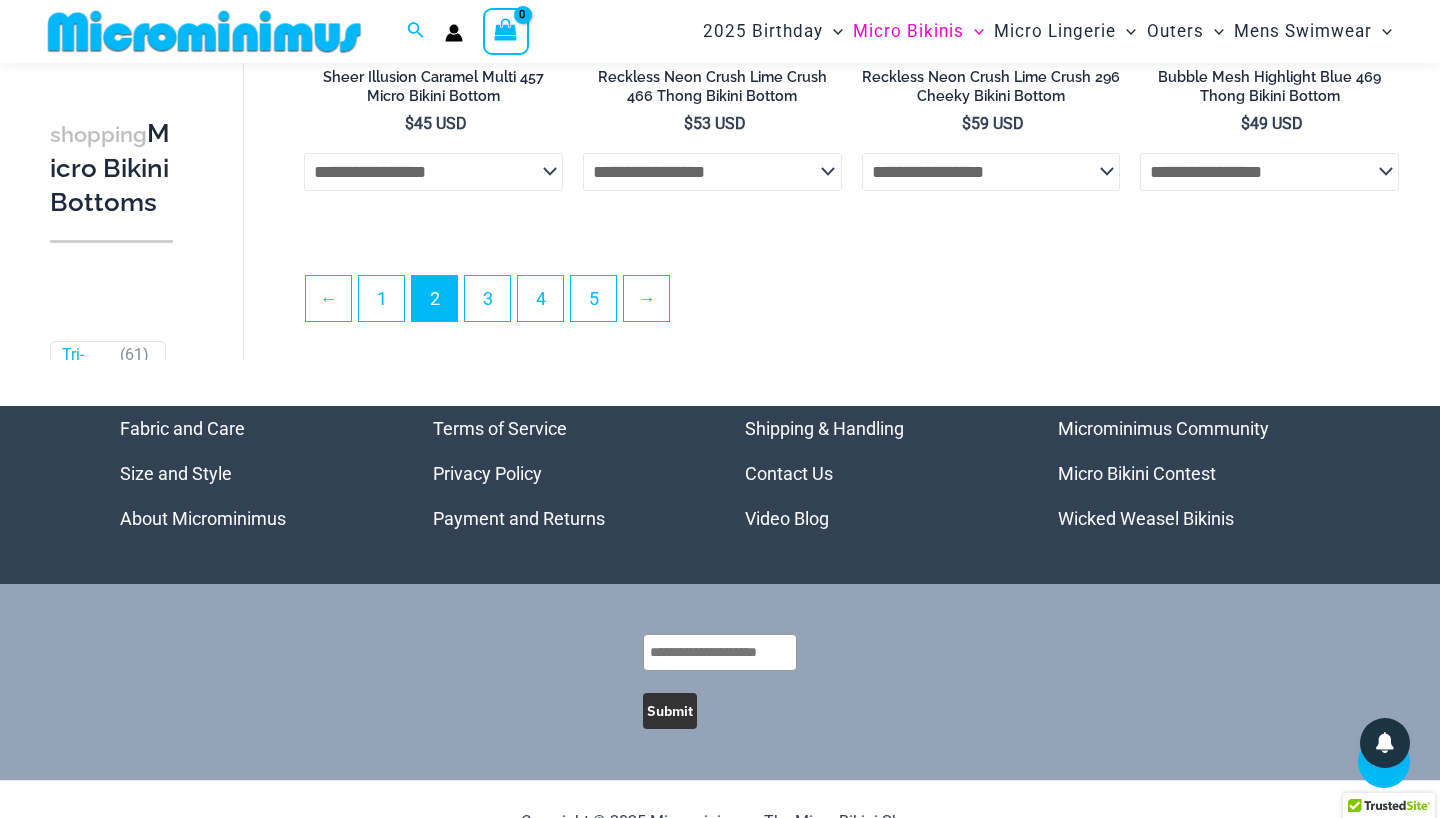 scroll, scrollTop: 4671, scrollLeft: 0, axis: vertical 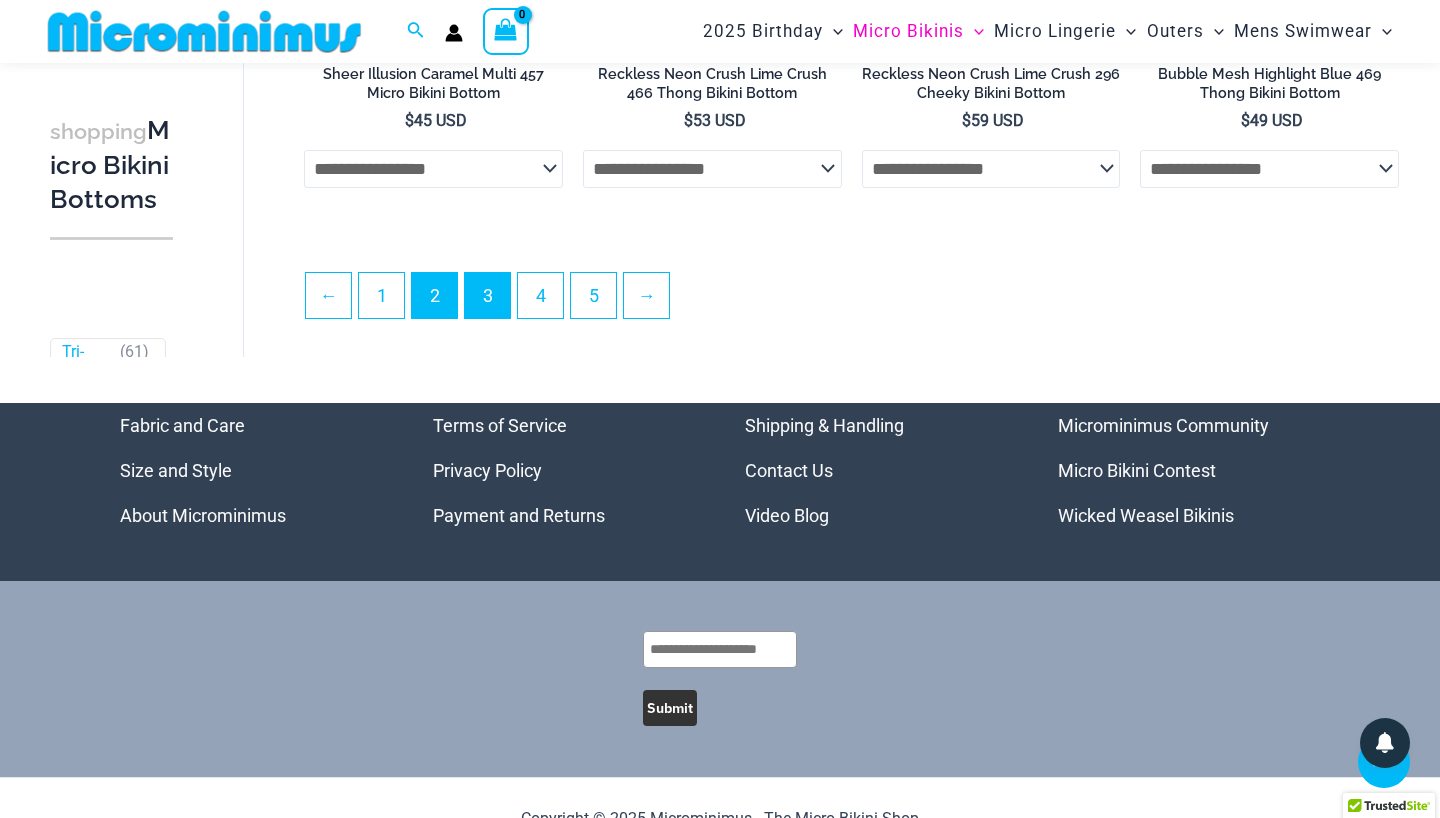 click on "3" at bounding box center [487, 295] 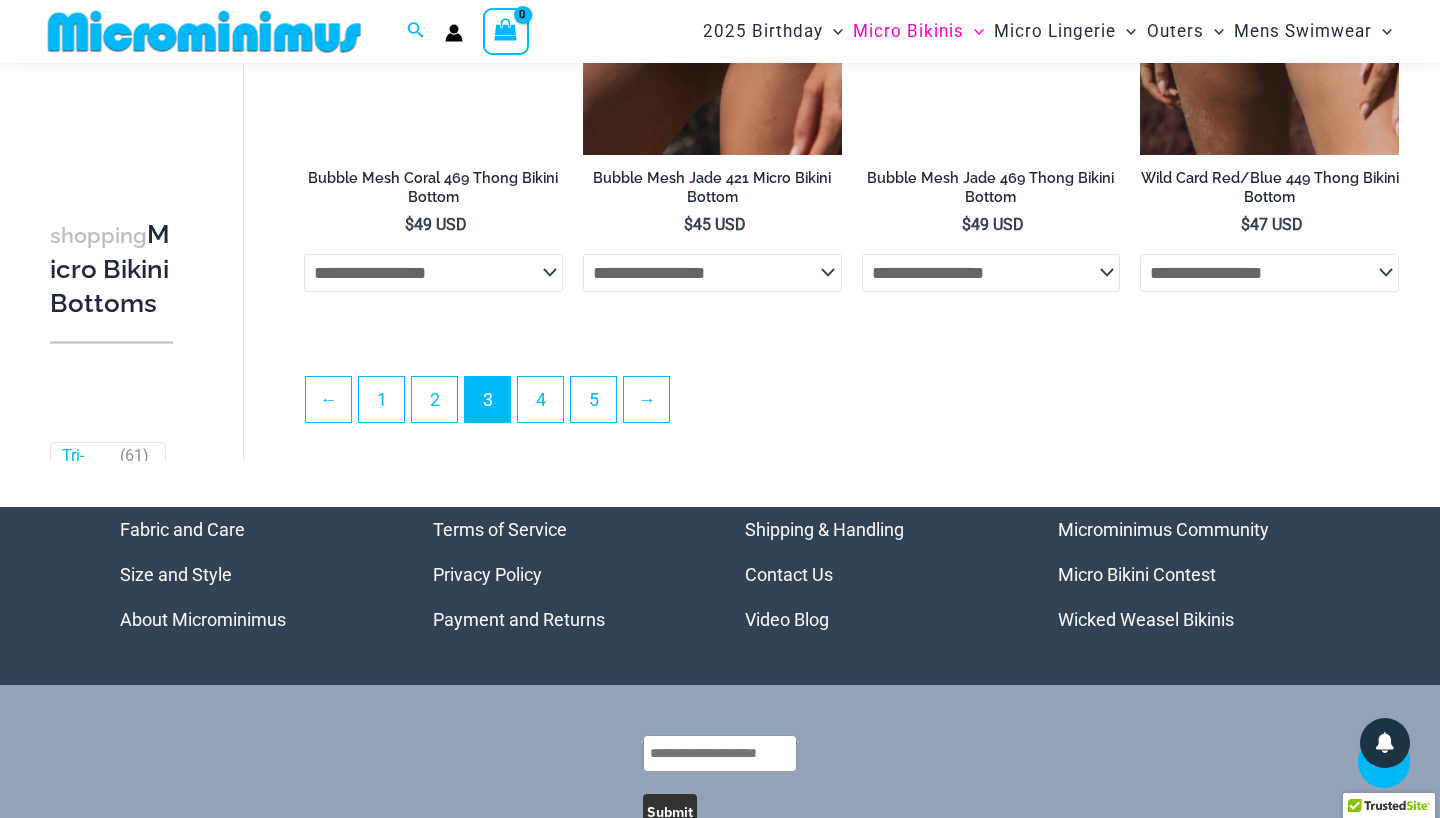 scroll, scrollTop: 4588, scrollLeft: 0, axis: vertical 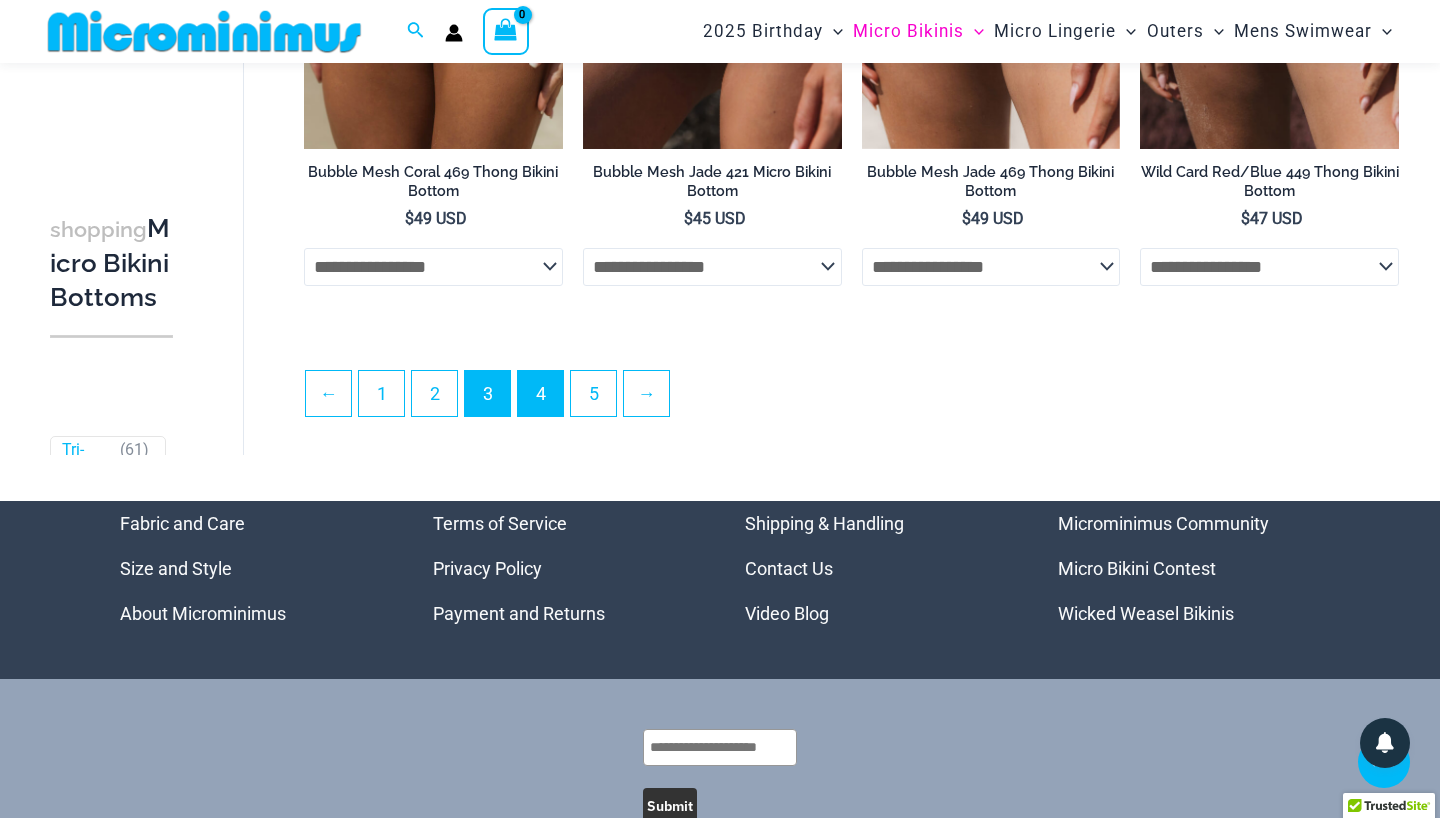click on "4" at bounding box center (540, 393) 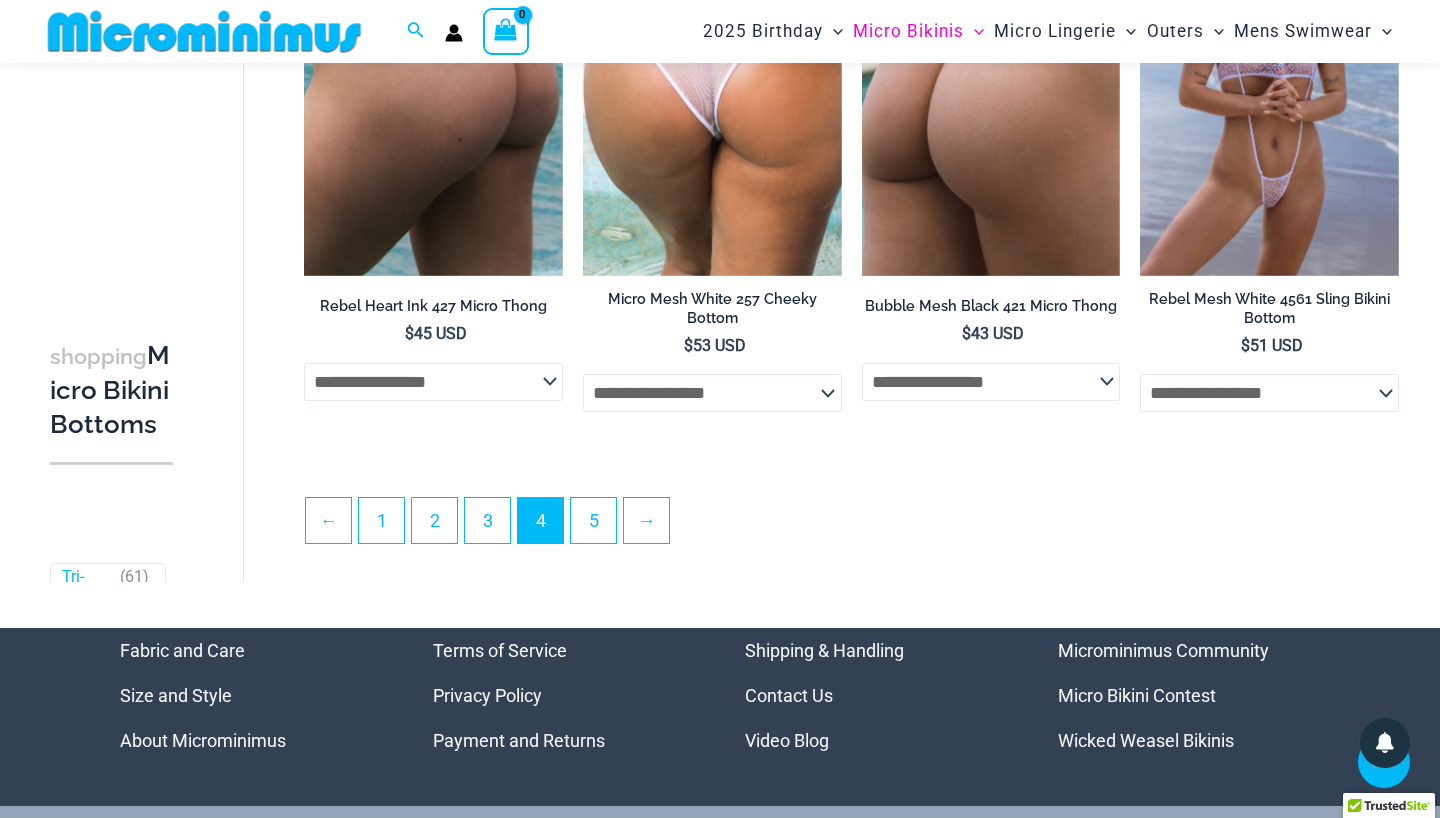 scroll, scrollTop: 4454, scrollLeft: 0, axis: vertical 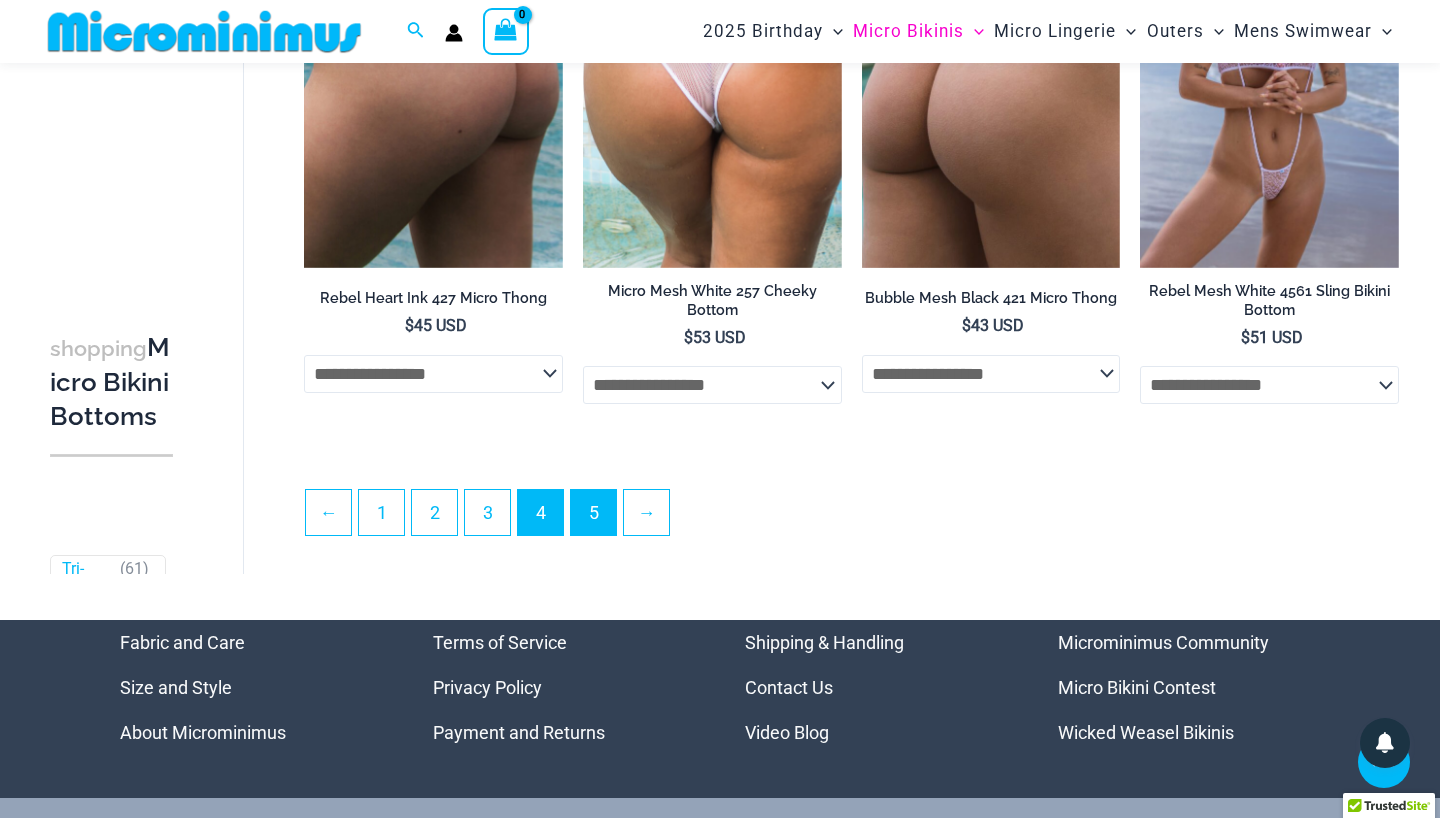 click on "5" at bounding box center [593, 512] 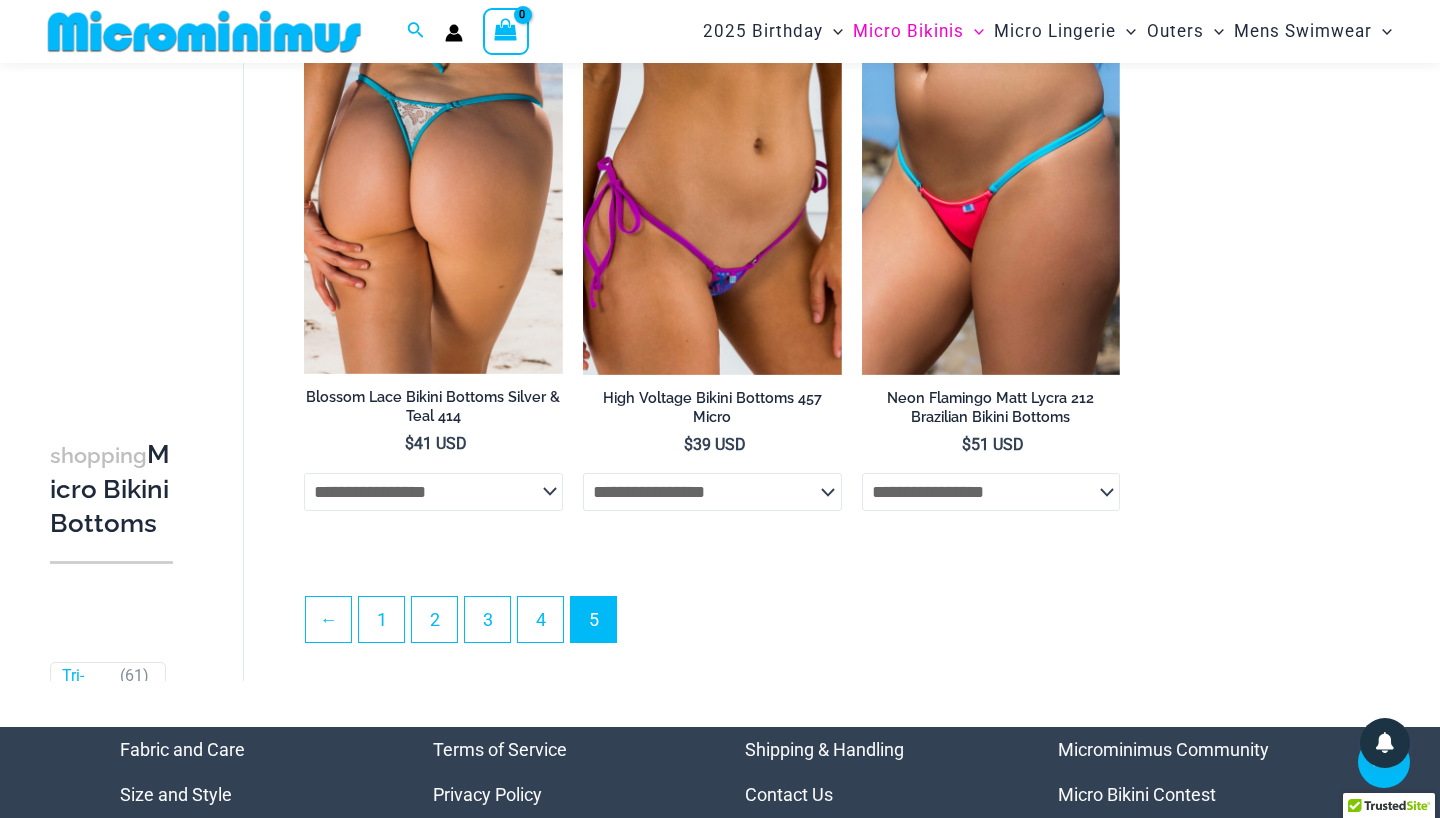 scroll, scrollTop: 3790, scrollLeft: 0, axis: vertical 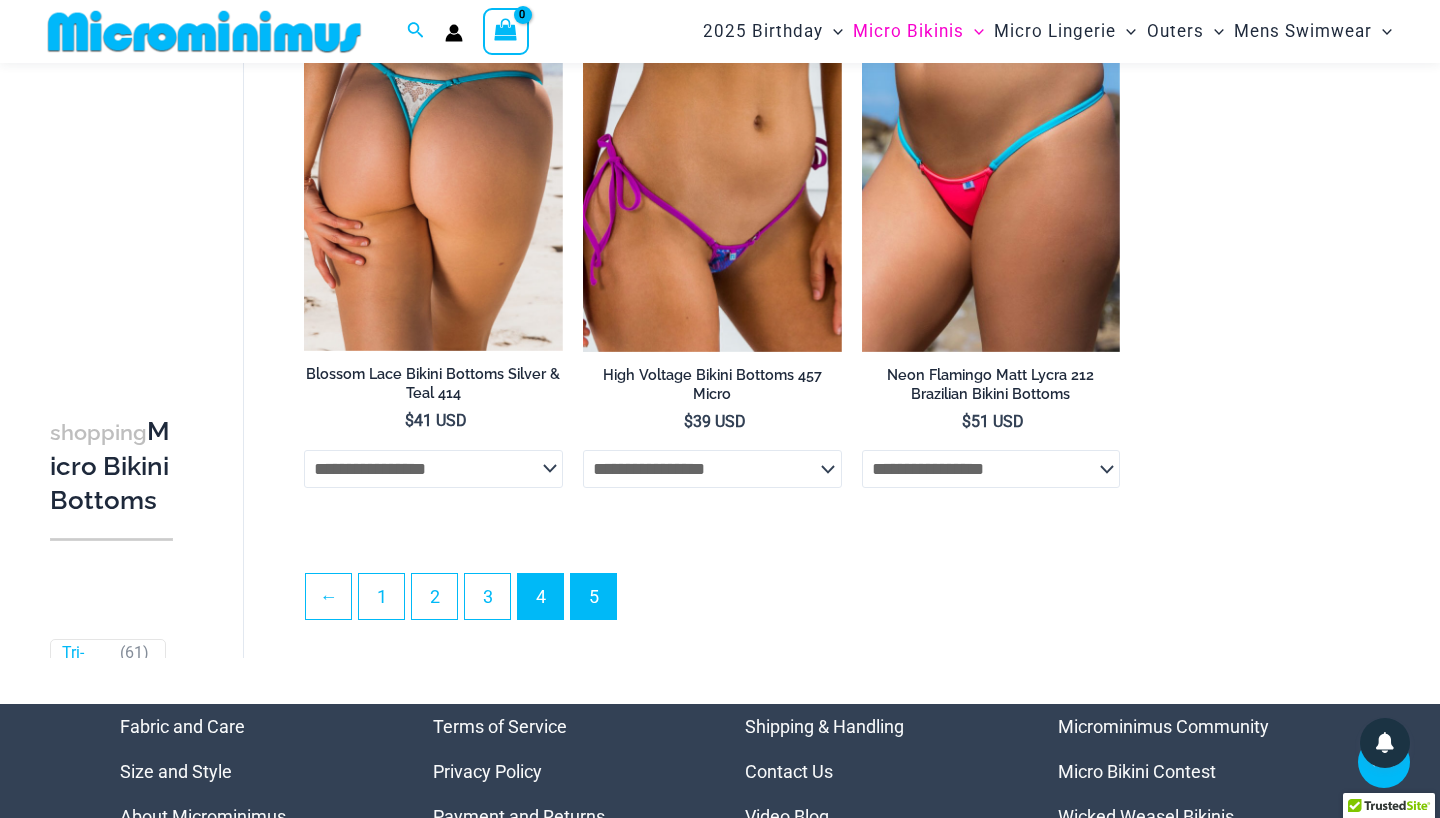 click on "4" at bounding box center [540, 596] 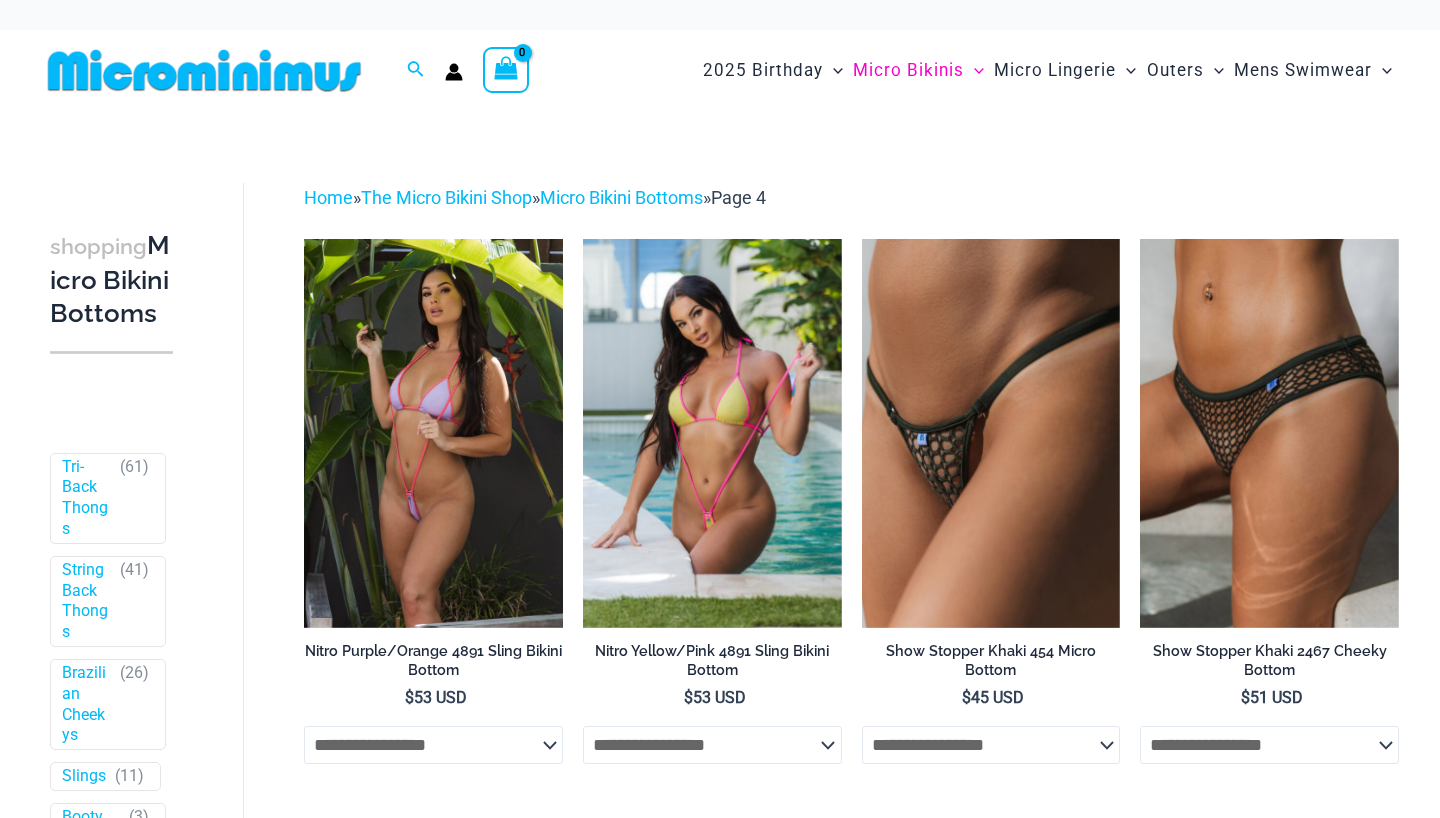 scroll, scrollTop: 0, scrollLeft: 0, axis: both 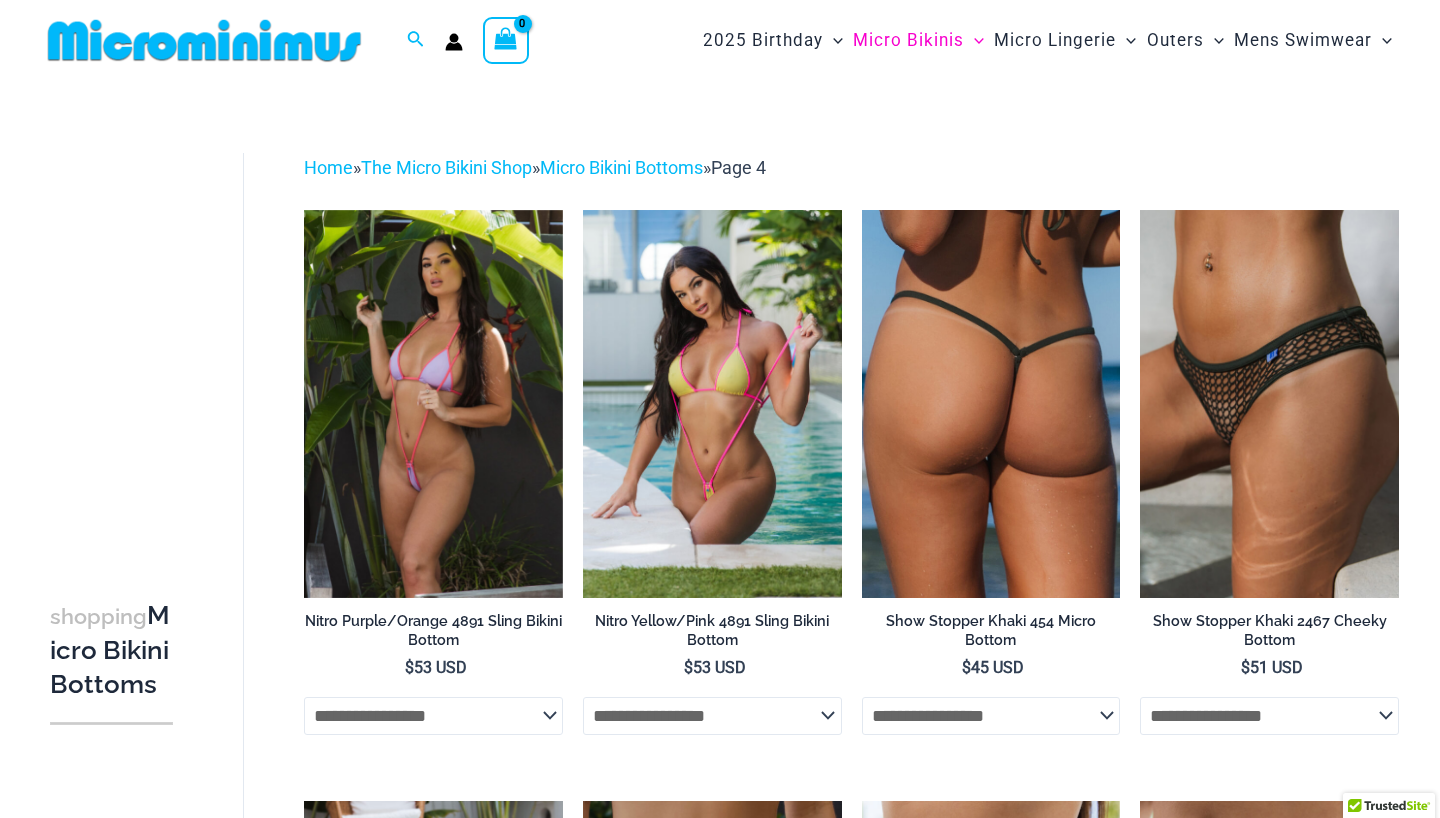 click at bounding box center (991, 404) 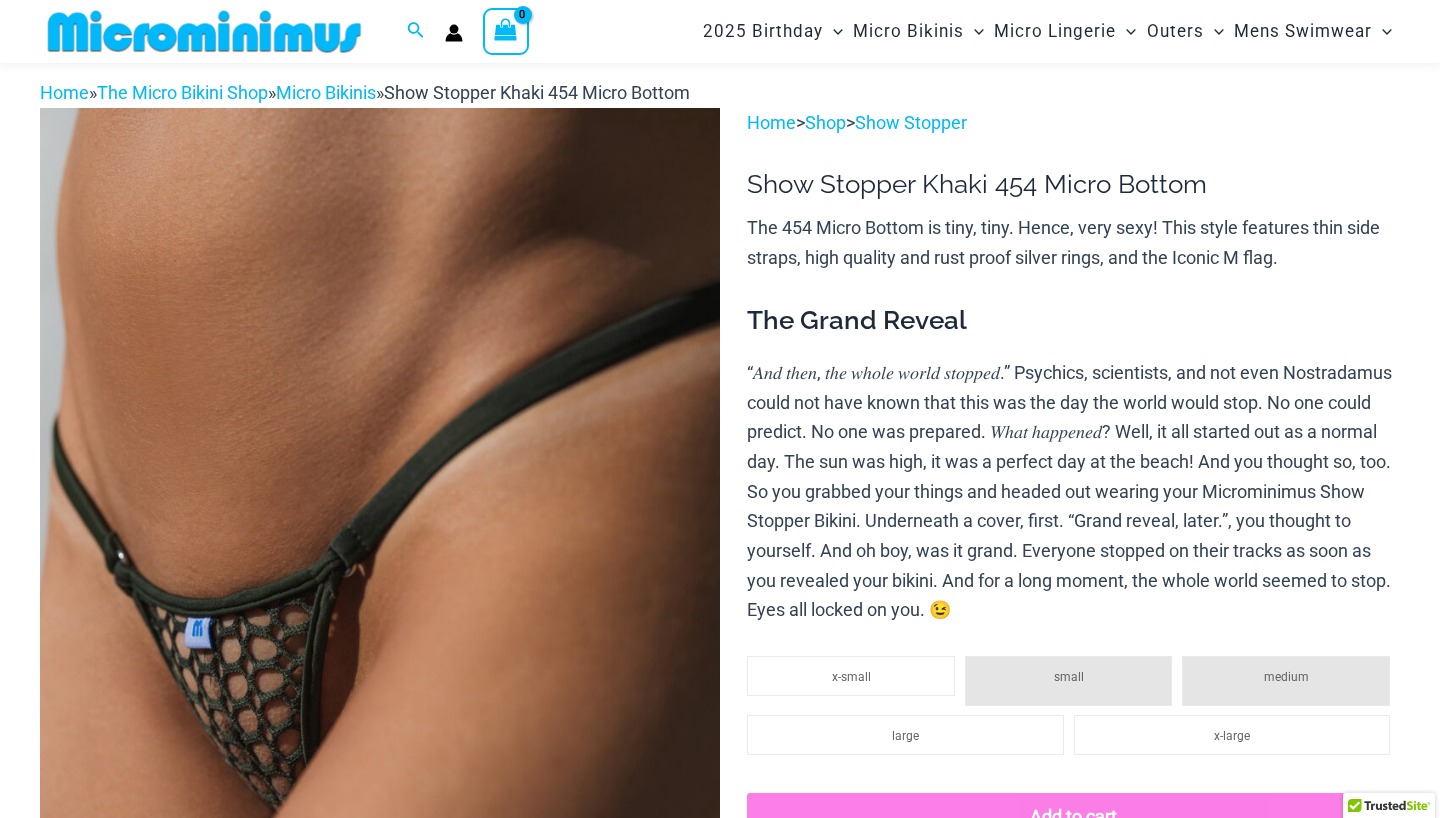 scroll, scrollTop: 23, scrollLeft: 0, axis: vertical 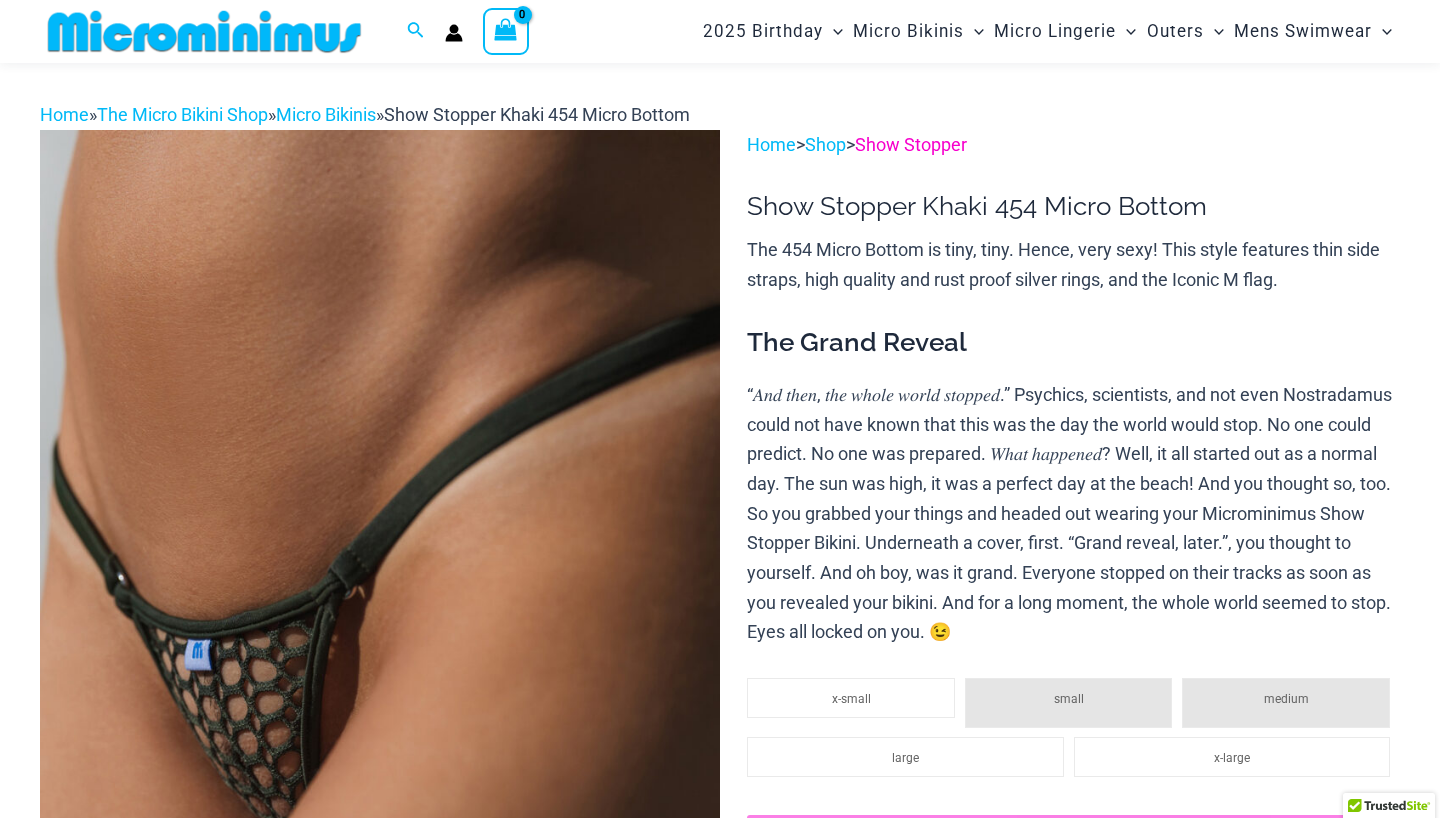 click on "Show Stopper" at bounding box center [911, 144] 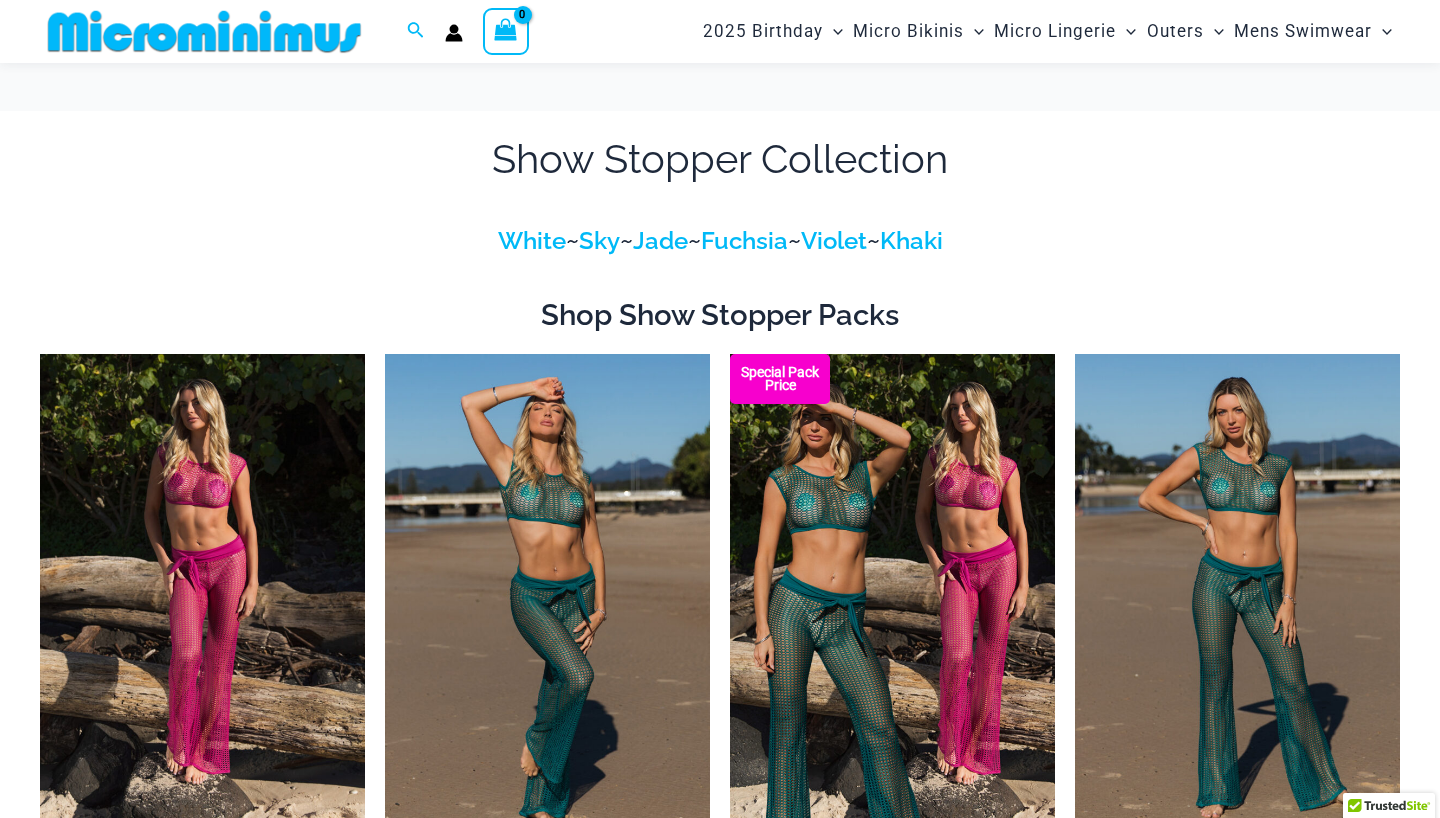select 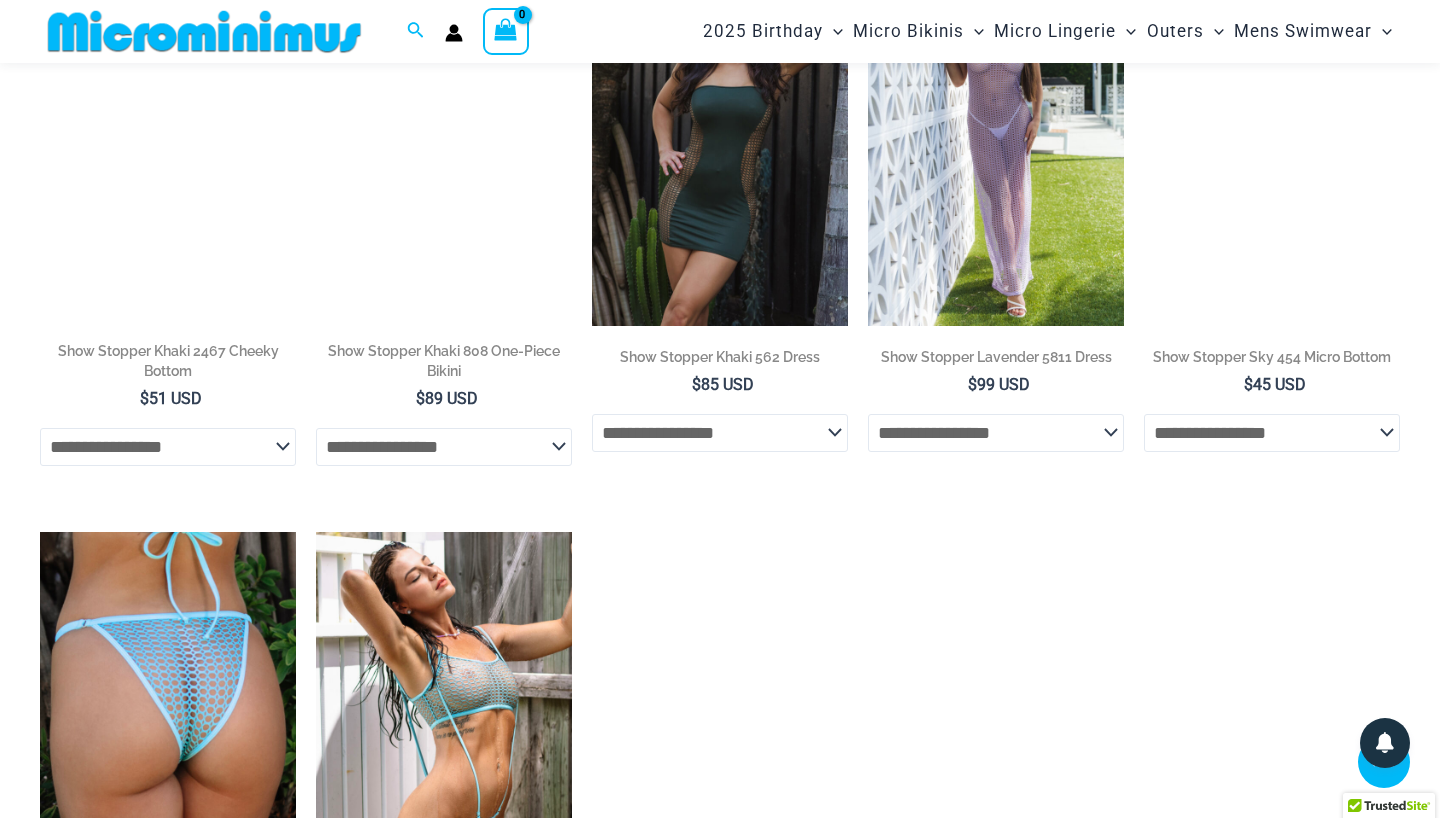 scroll, scrollTop: 2807, scrollLeft: 0, axis: vertical 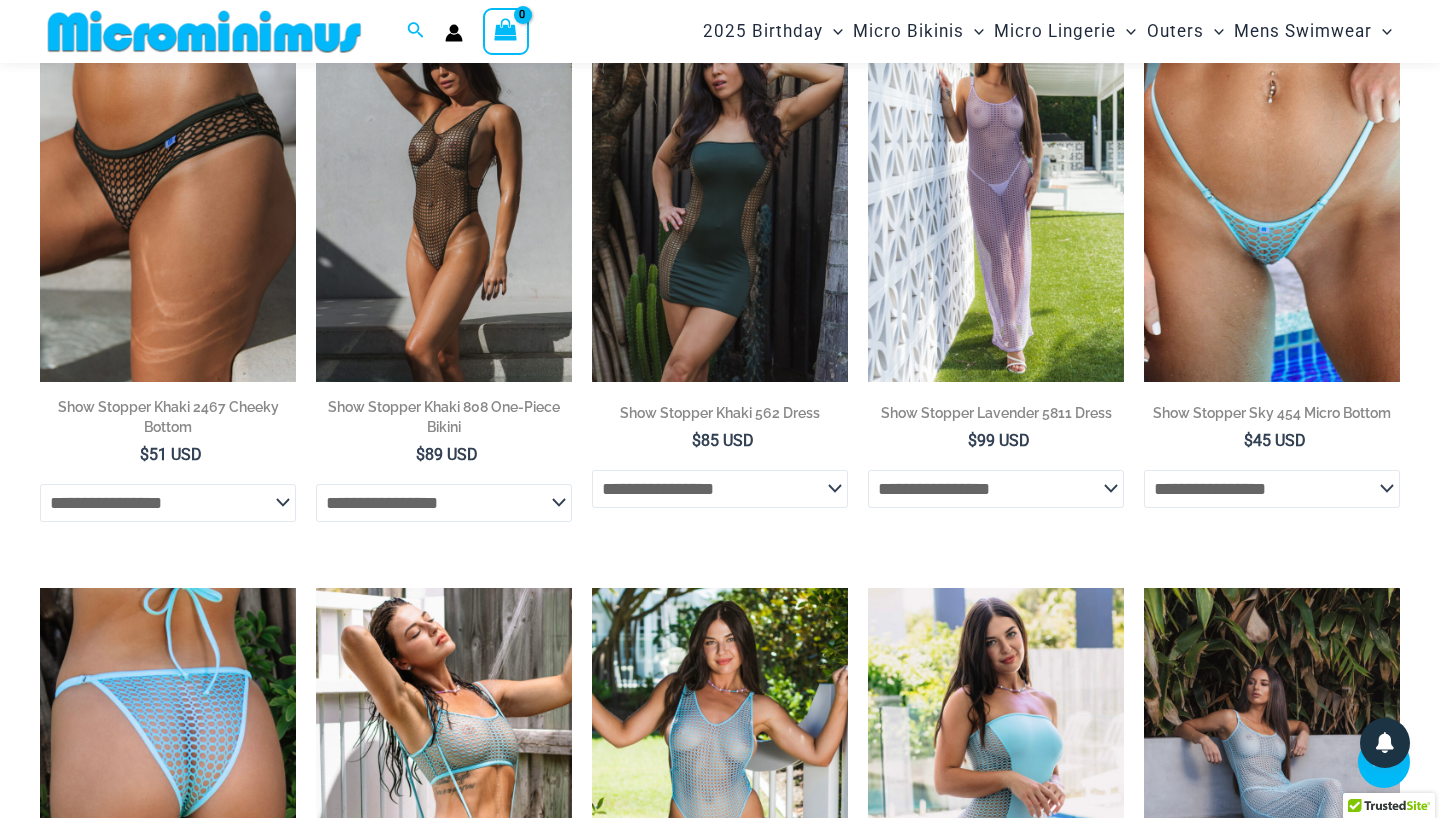 click at bounding box center (1272, 190) 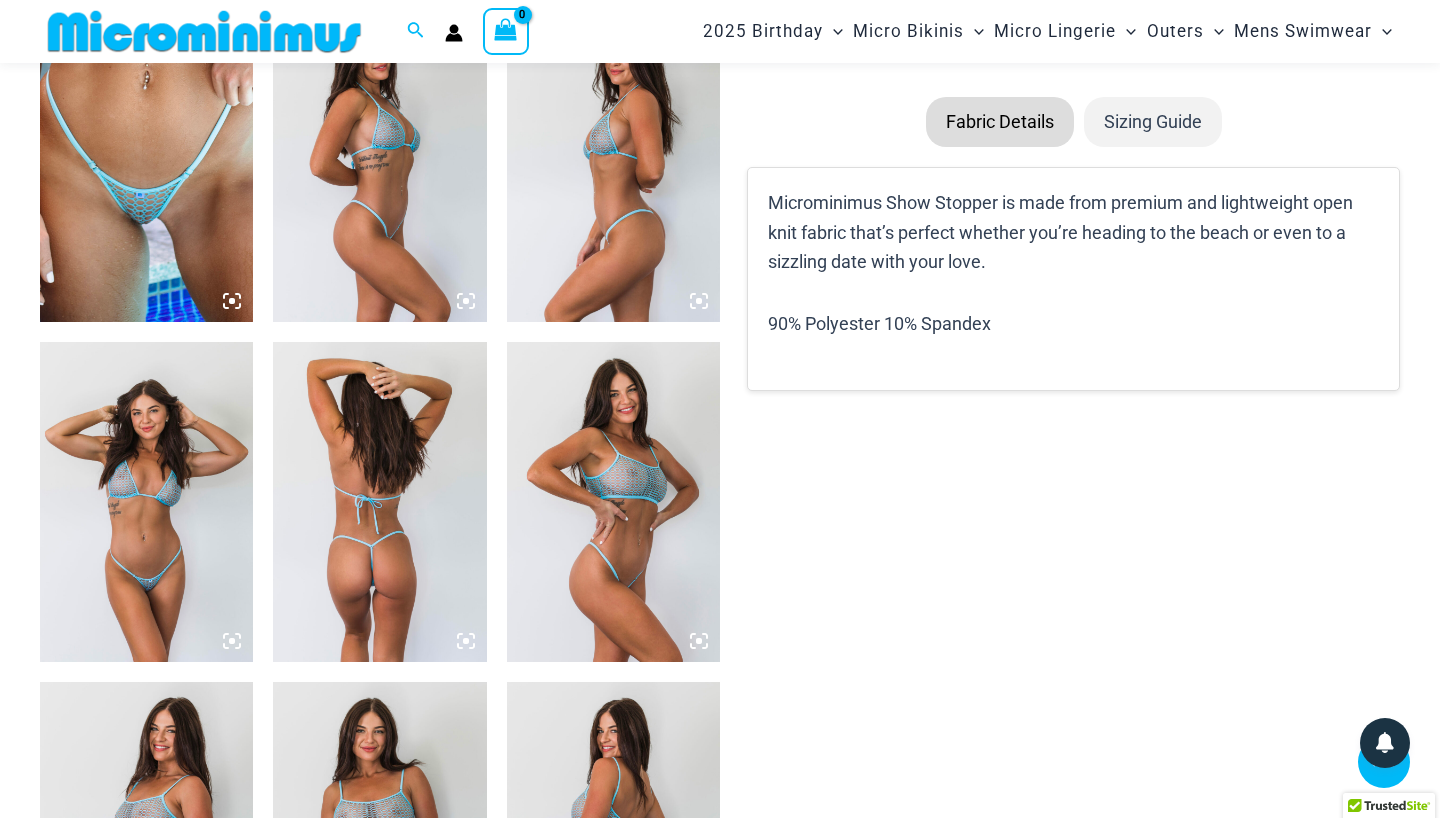 scroll, scrollTop: 1163, scrollLeft: 0, axis: vertical 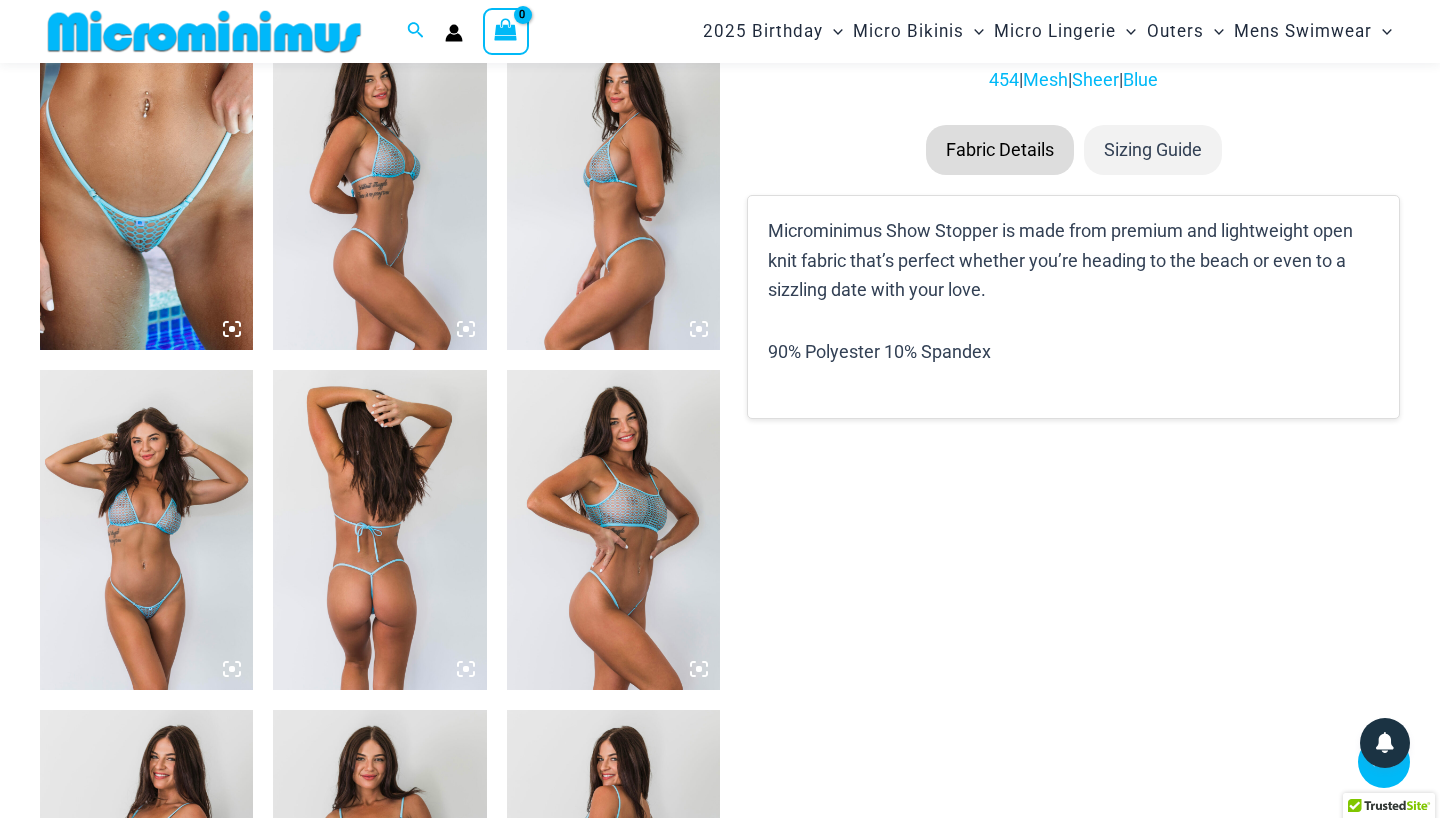 click at bounding box center (613, 190) 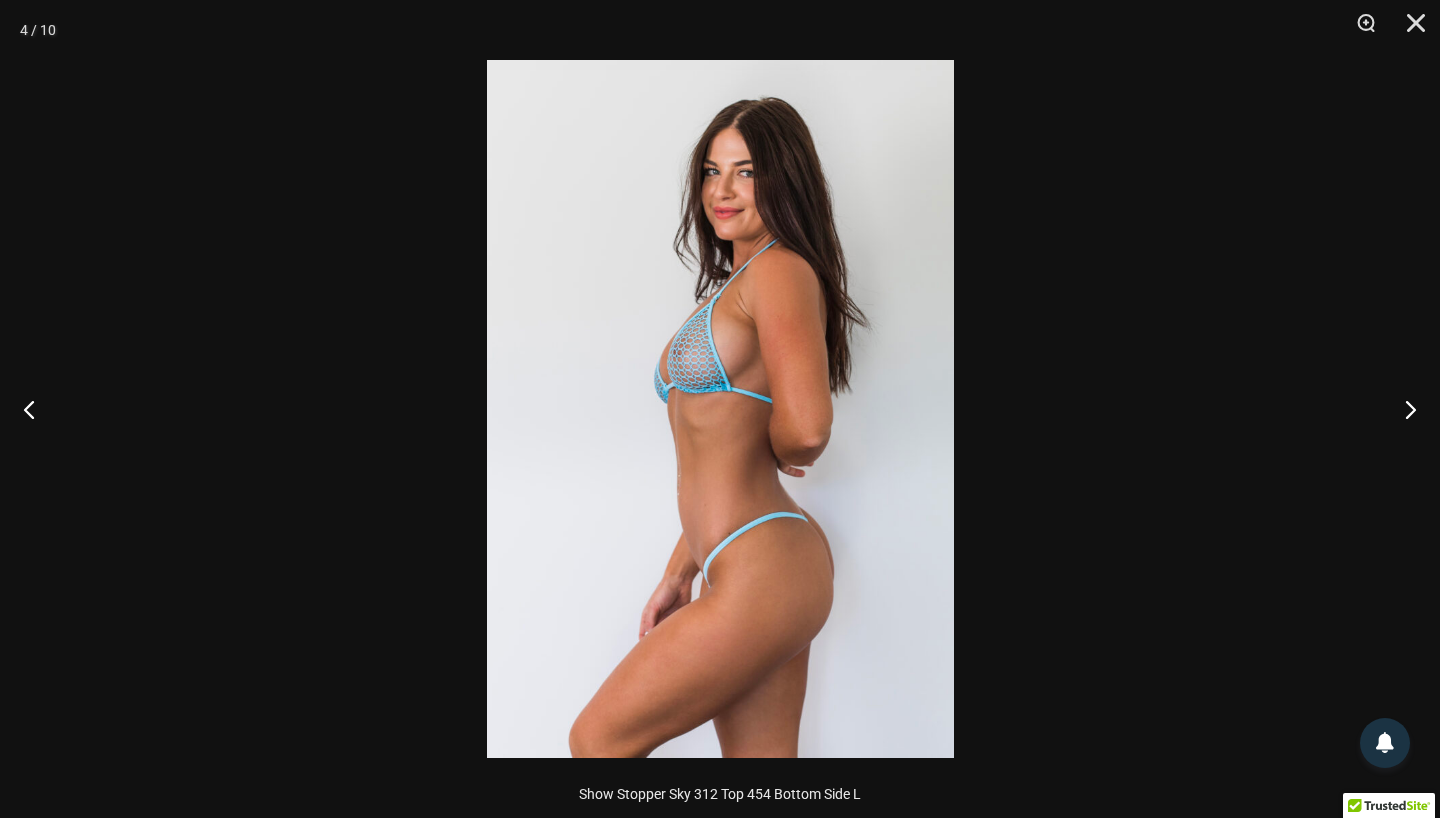click at bounding box center (720, 409) 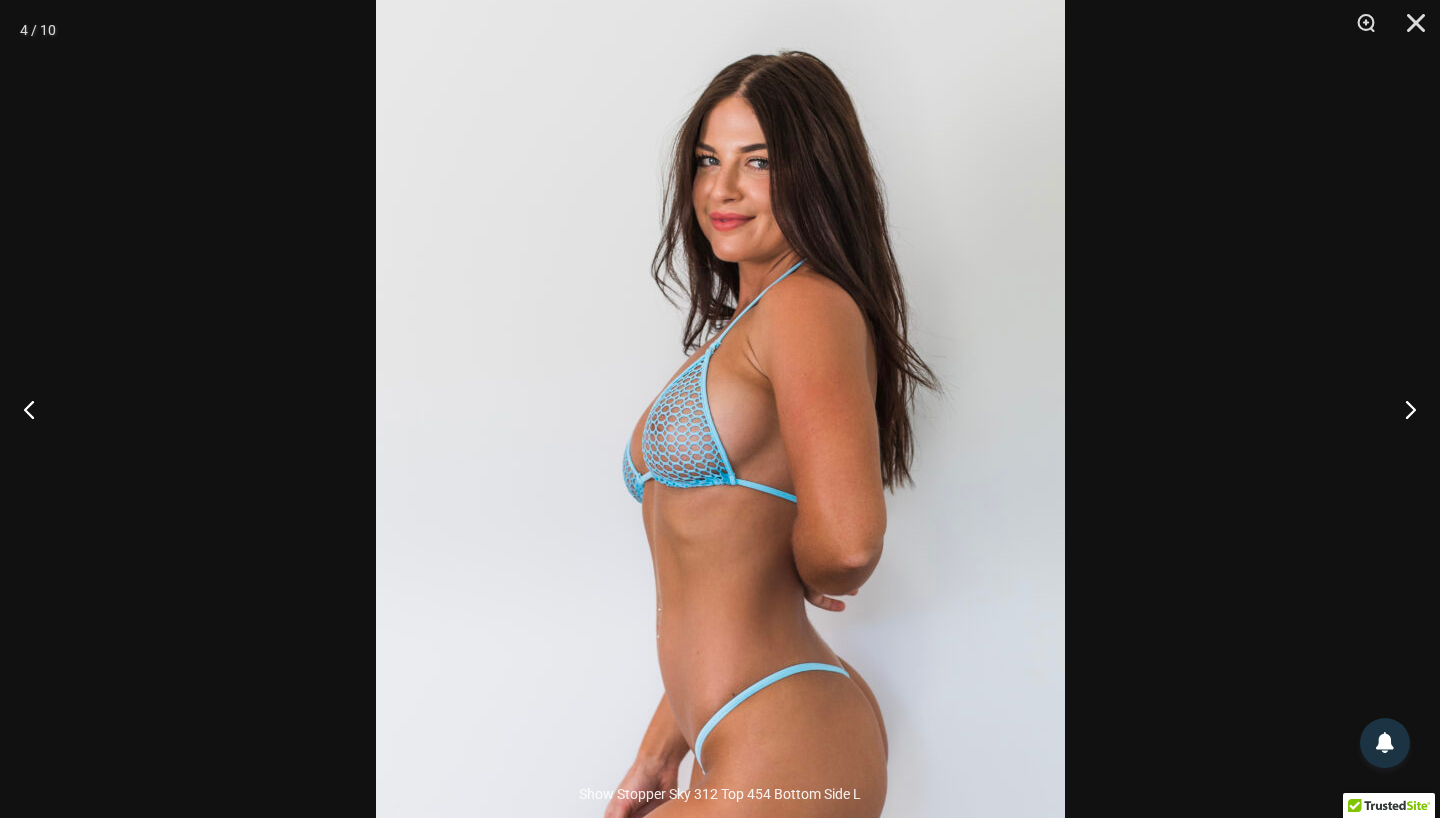 click at bounding box center (720, 511) 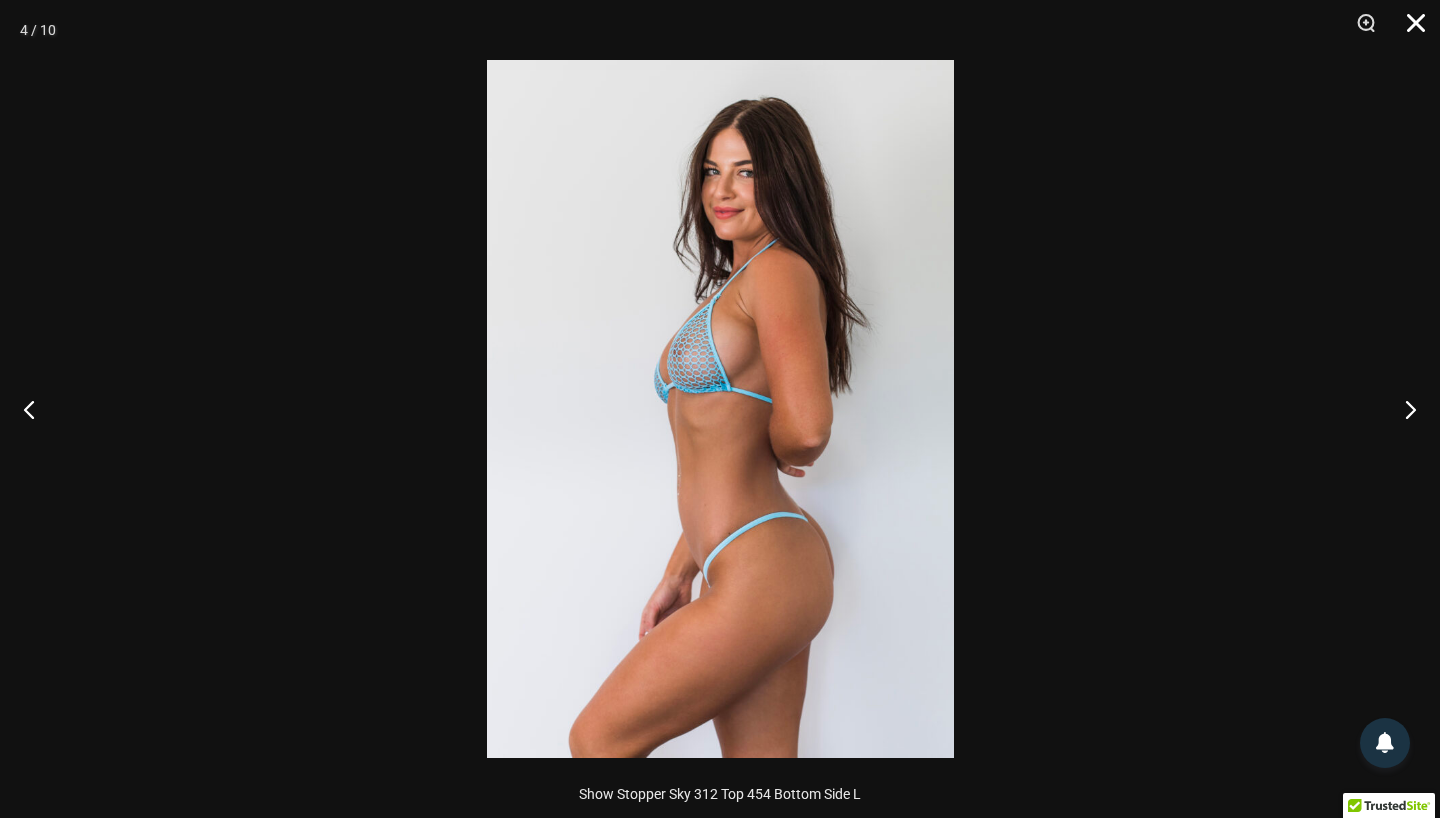 click at bounding box center [1409, 30] 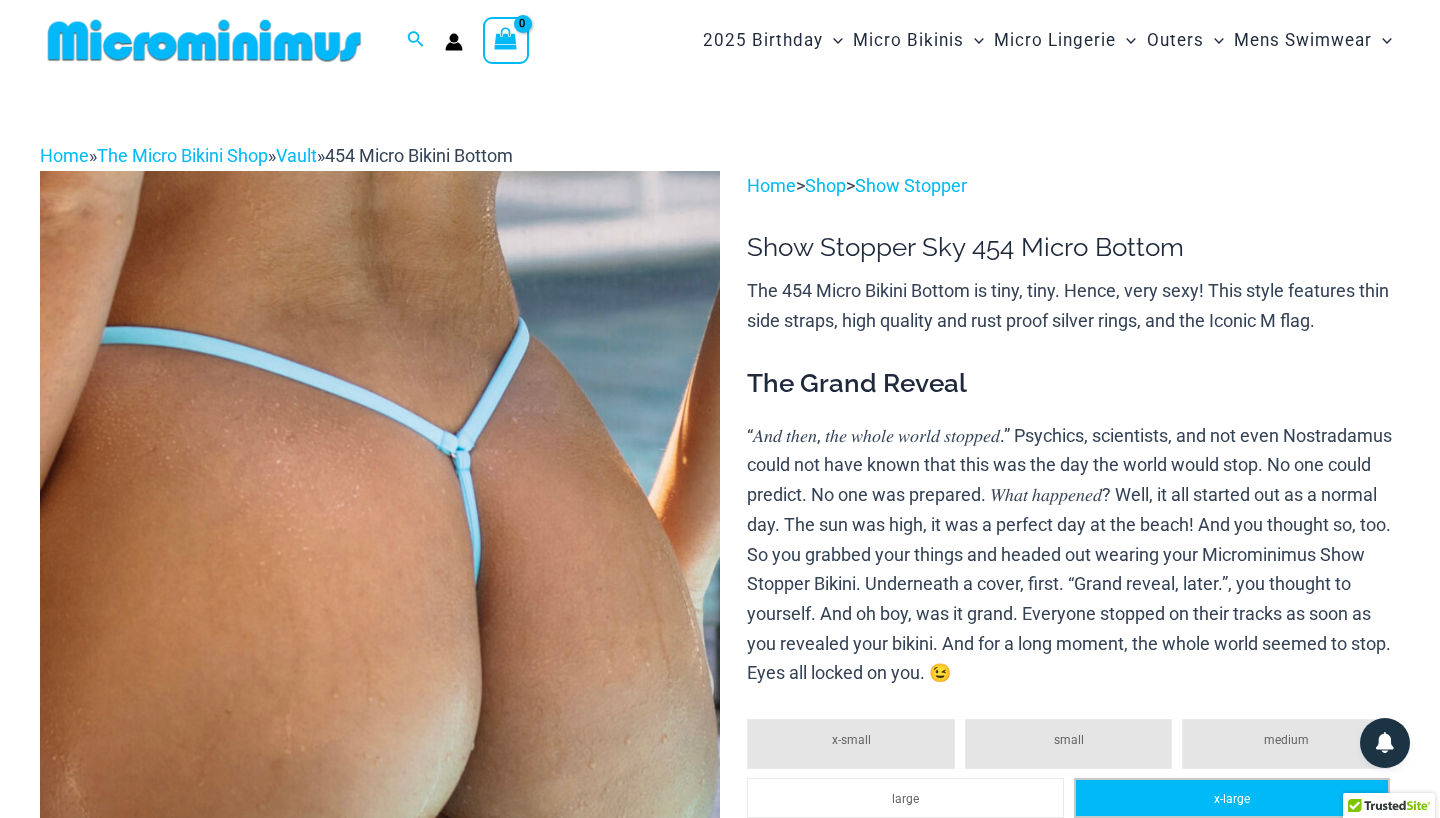 scroll, scrollTop: 0, scrollLeft: 0, axis: both 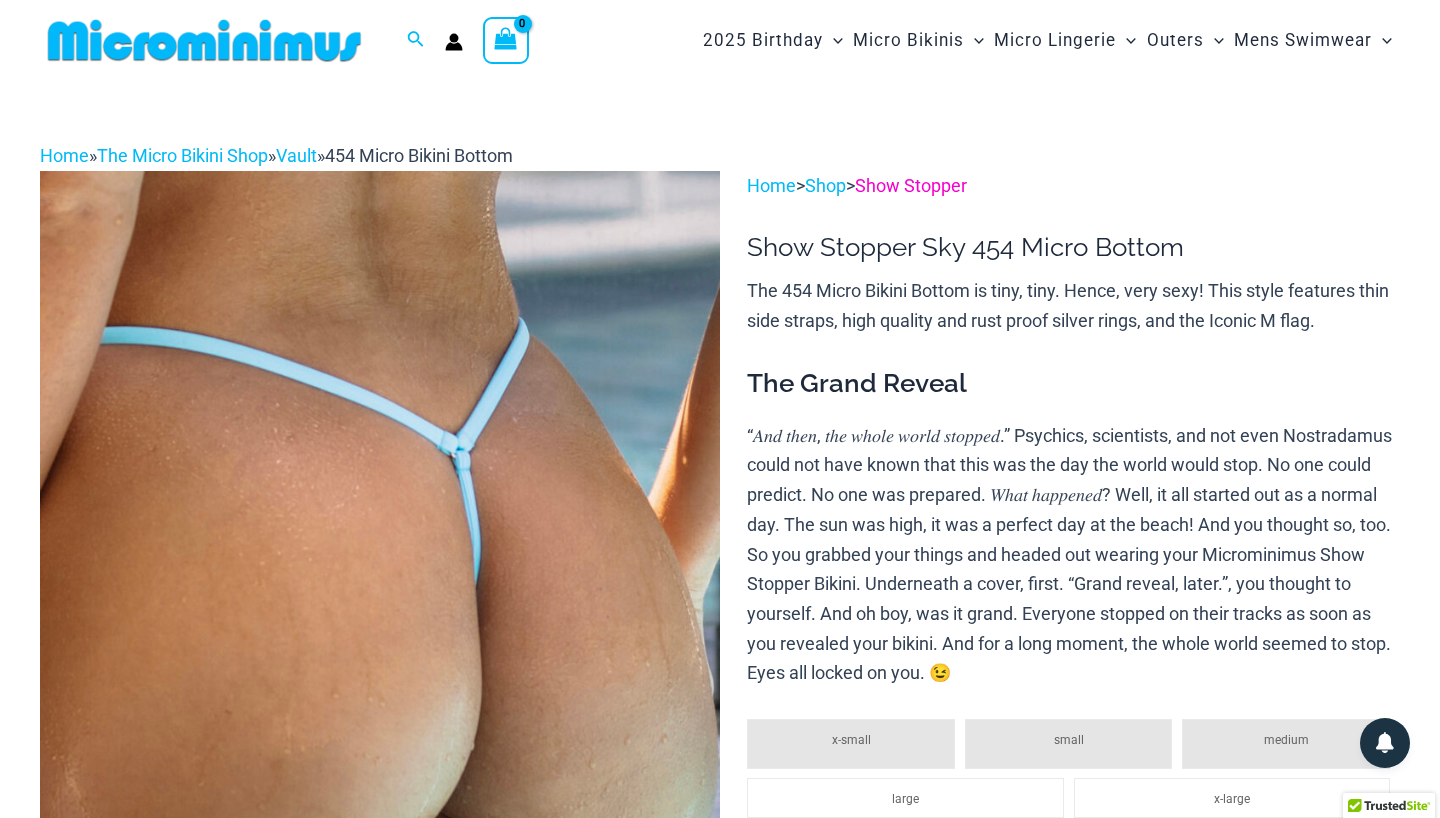 click on "Show Stopper" at bounding box center (911, 185) 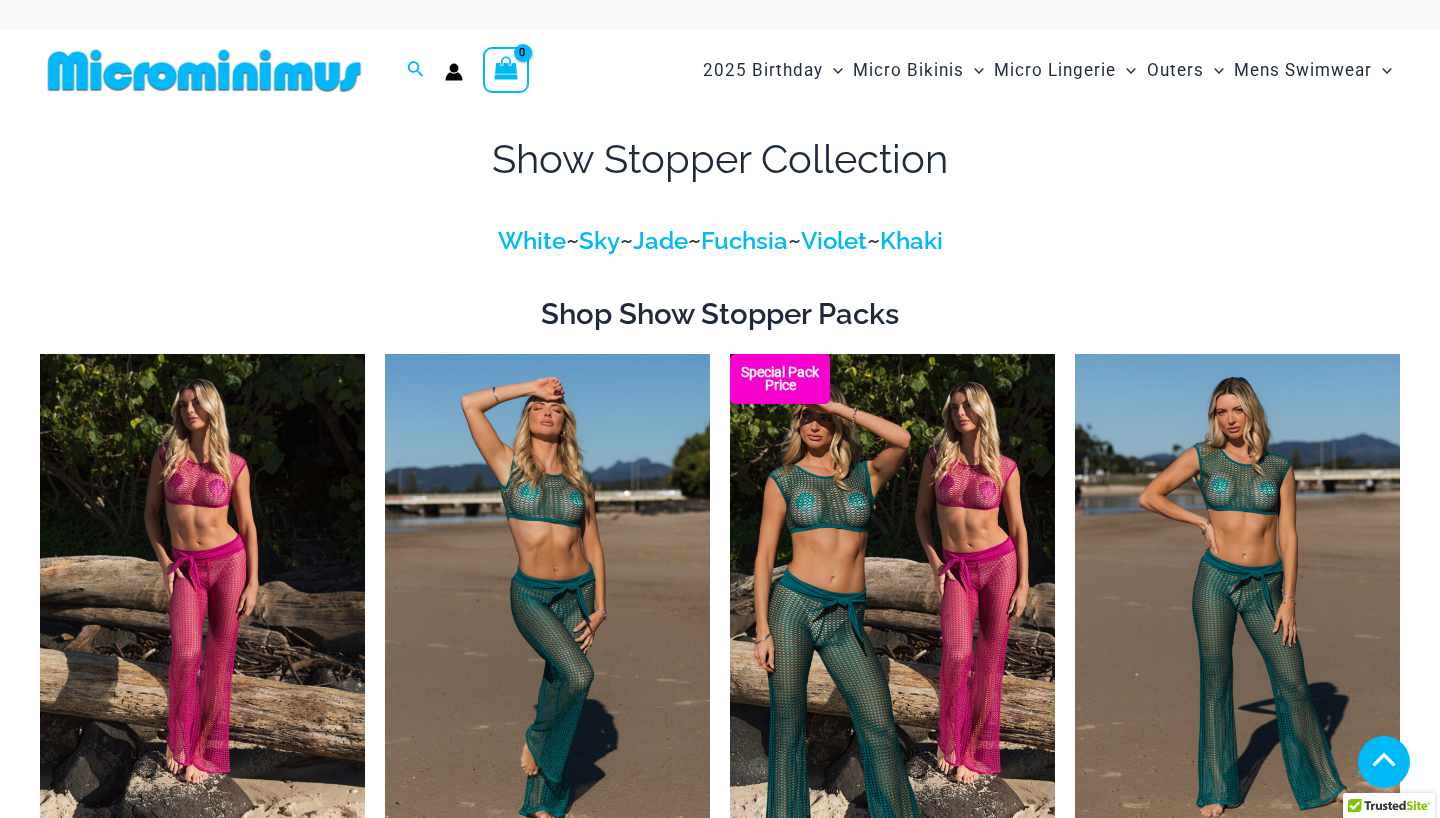scroll, scrollTop: 1002, scrollLeft: 0, axis: vertical 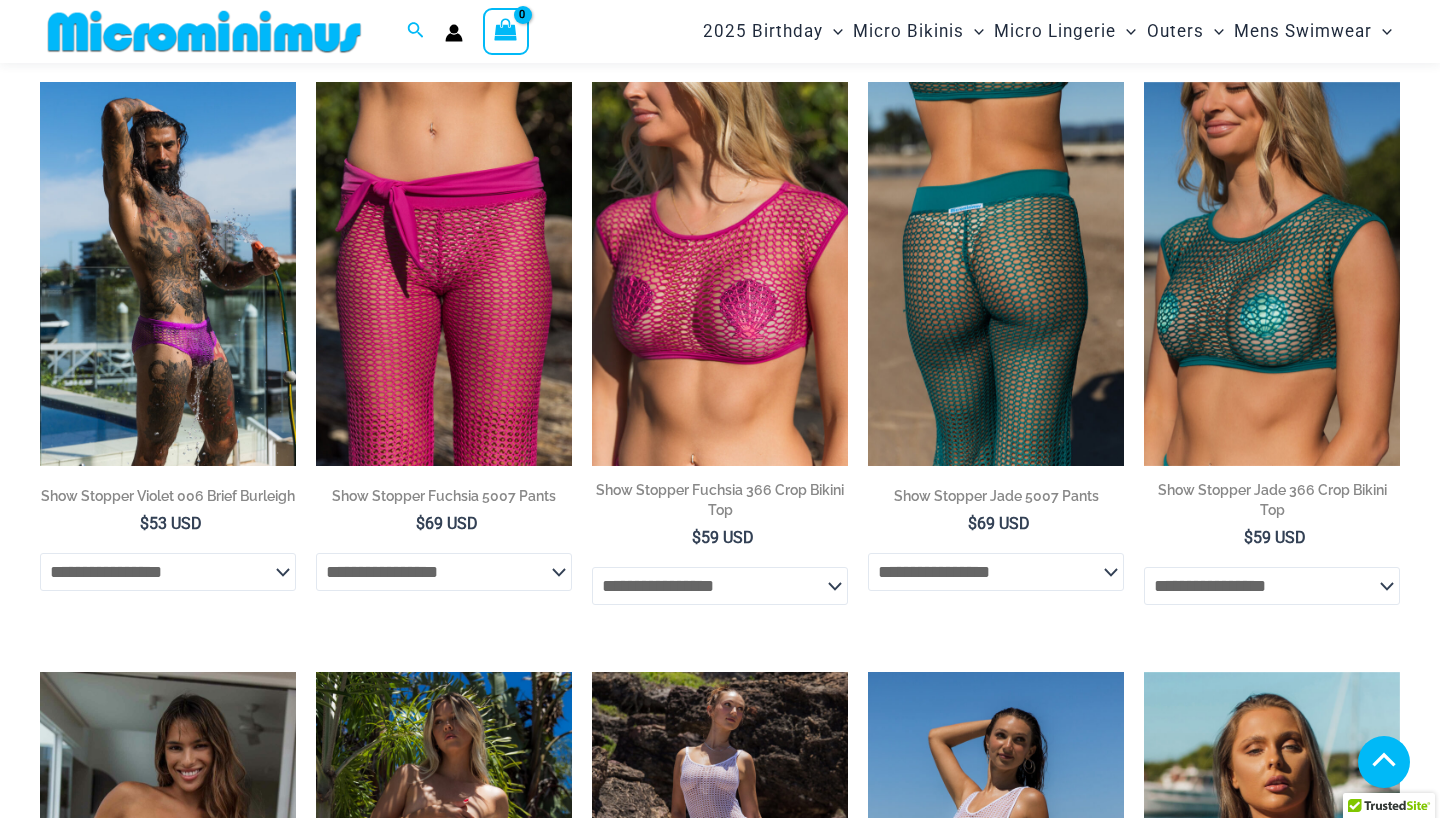 select 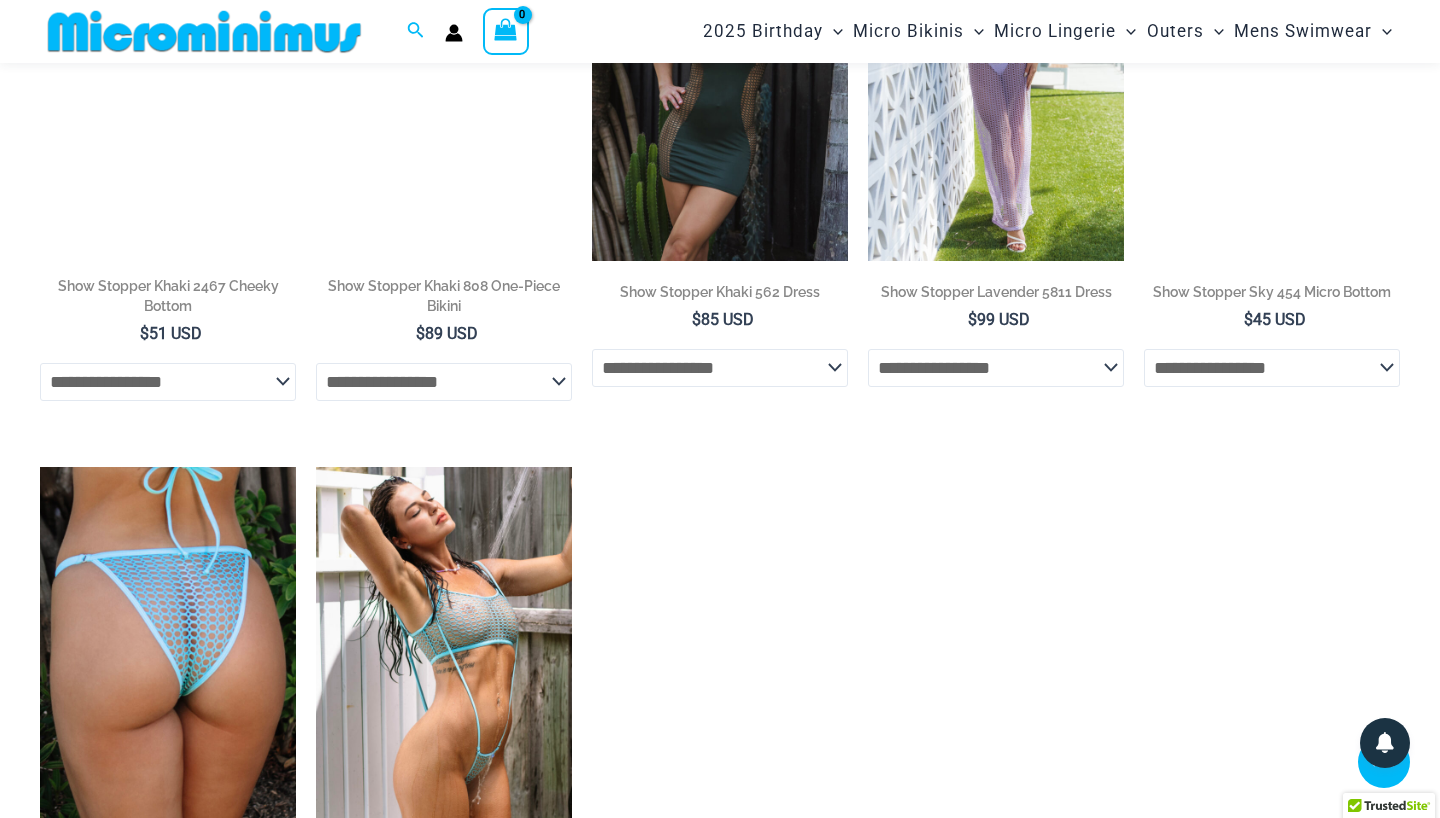 scroll, scrollTop: 2926, scrollLeft: 0, axis: vertical 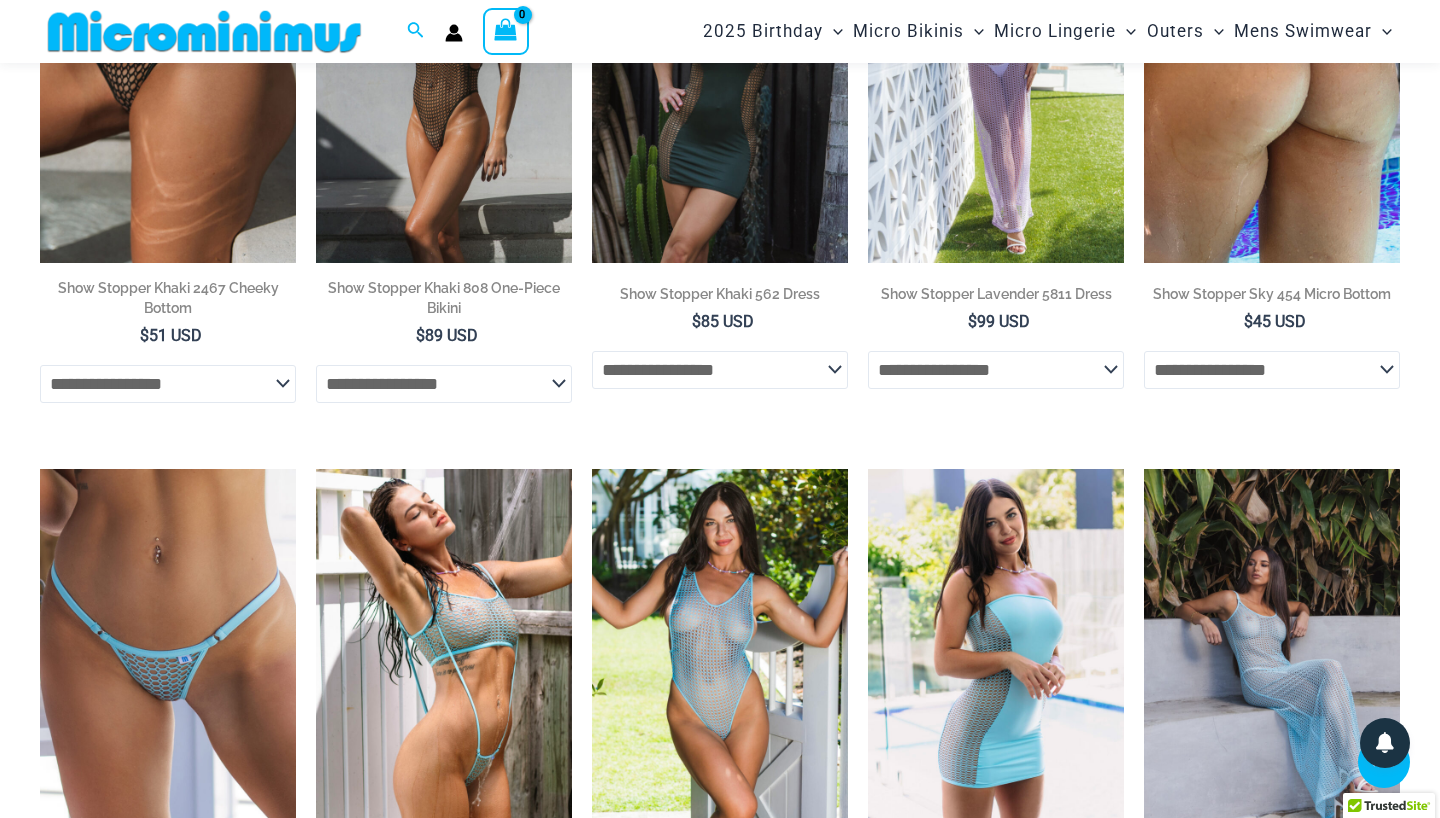 click at bounding box center [168, 661] 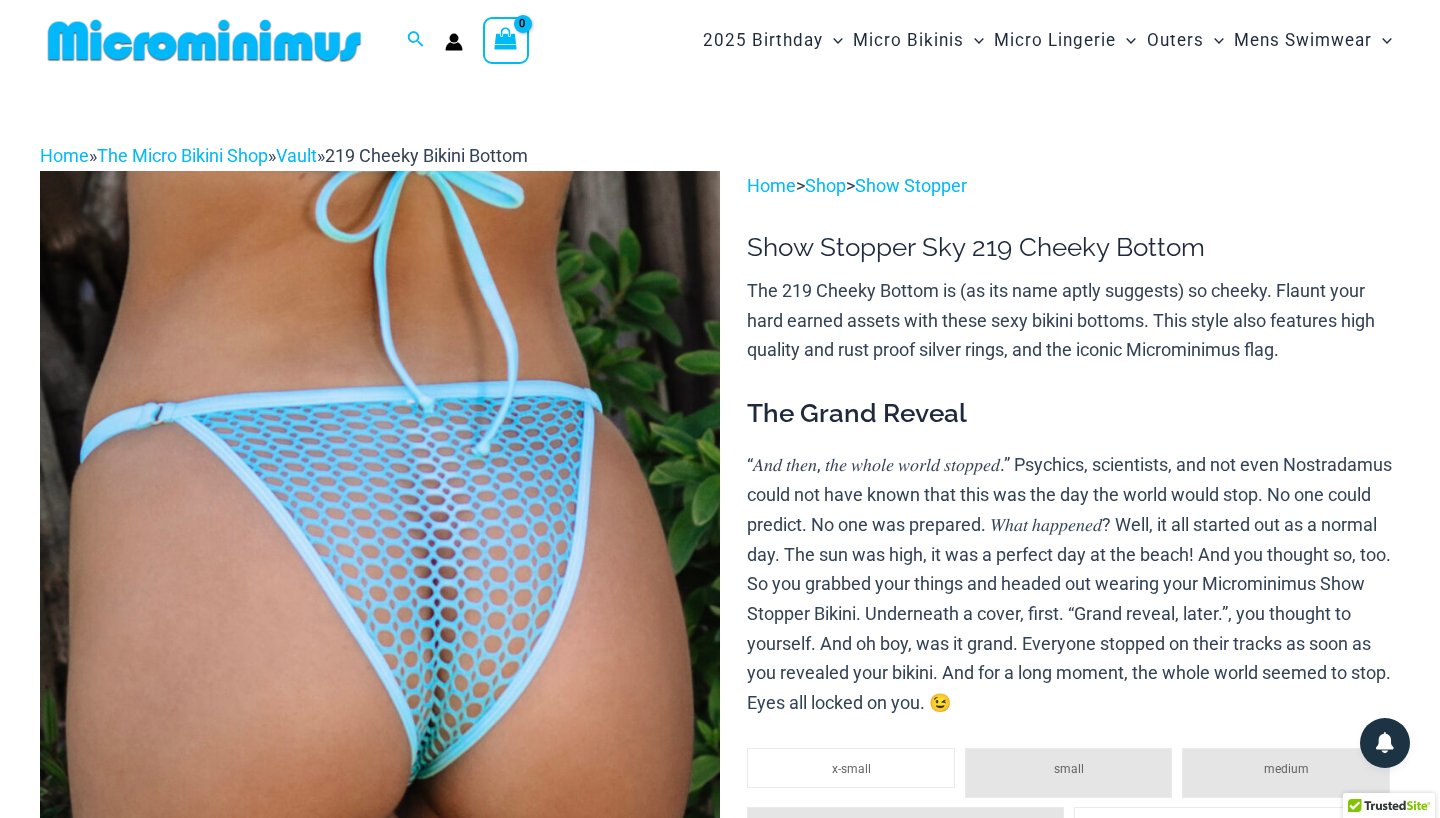 scroll, scrollTop: 0, scrollLeft: 0, axis: both 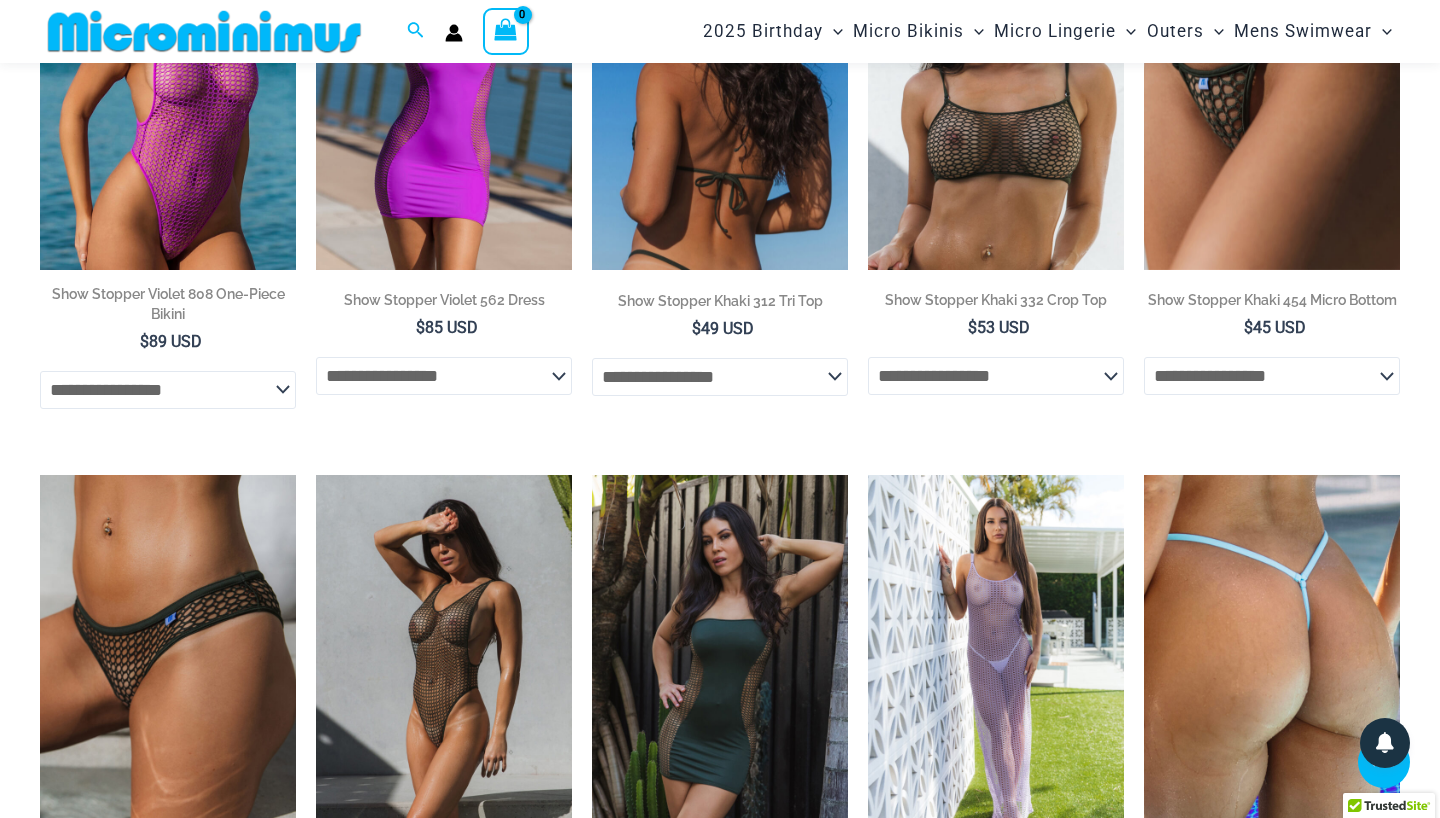 click at bounding box center [720, 78] 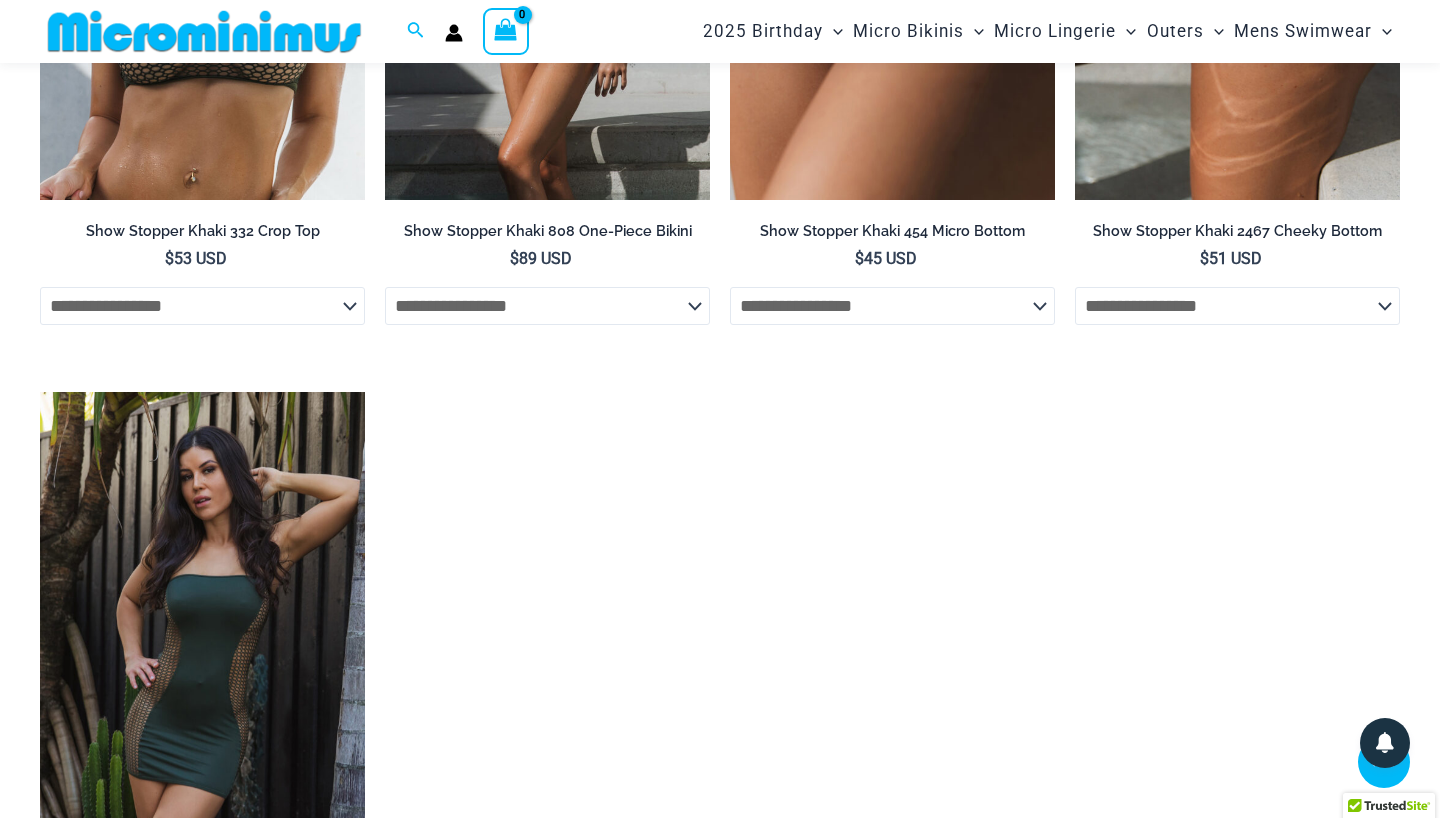 scroll, scrollTop: 2228, scrollLeft: 0, axis: vertical 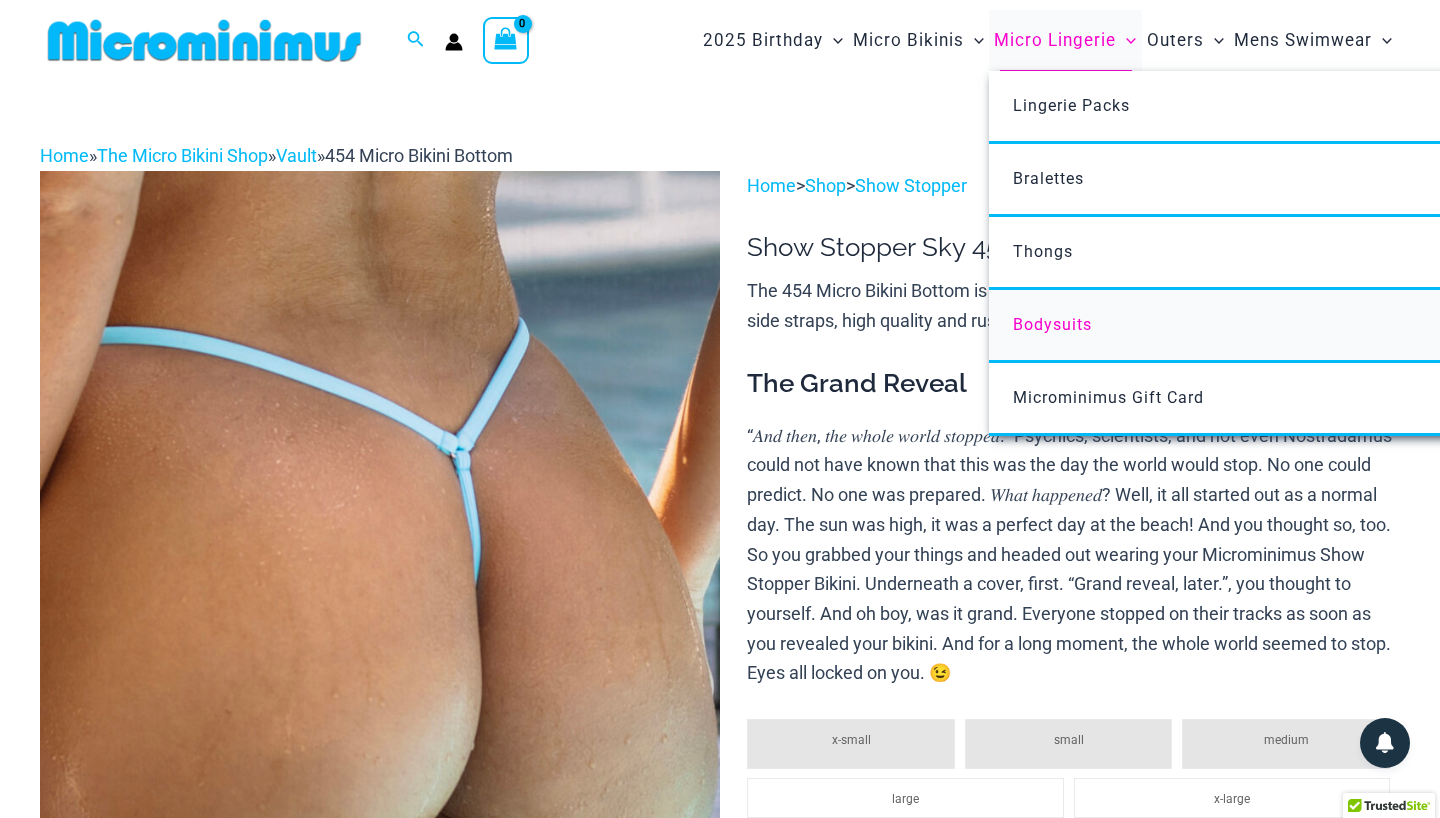 click on "Bodysuits" at bounding box center [1052, 324] 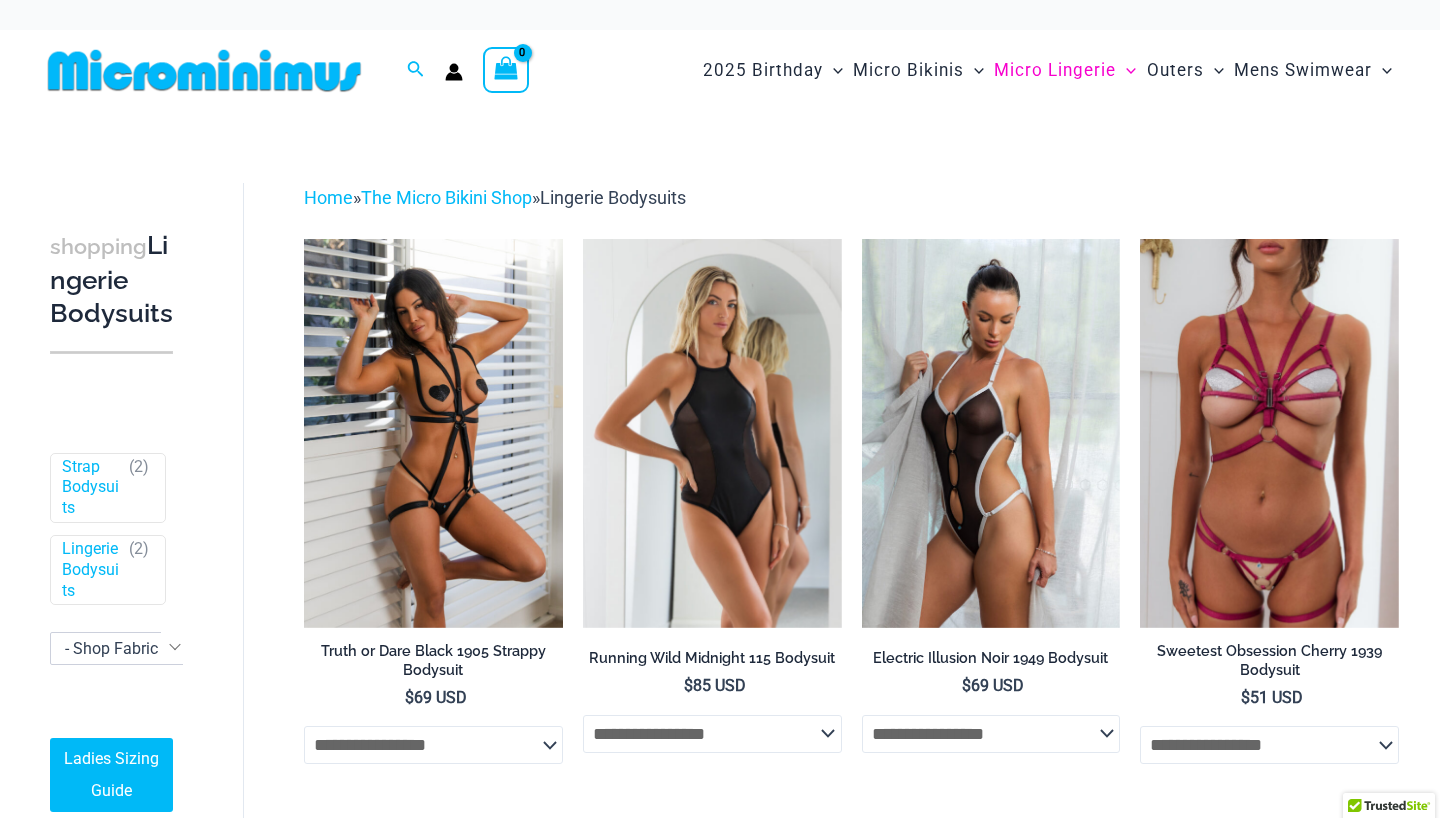 scroll, scrollTop: 0, scrollLeft: 0, axis: both 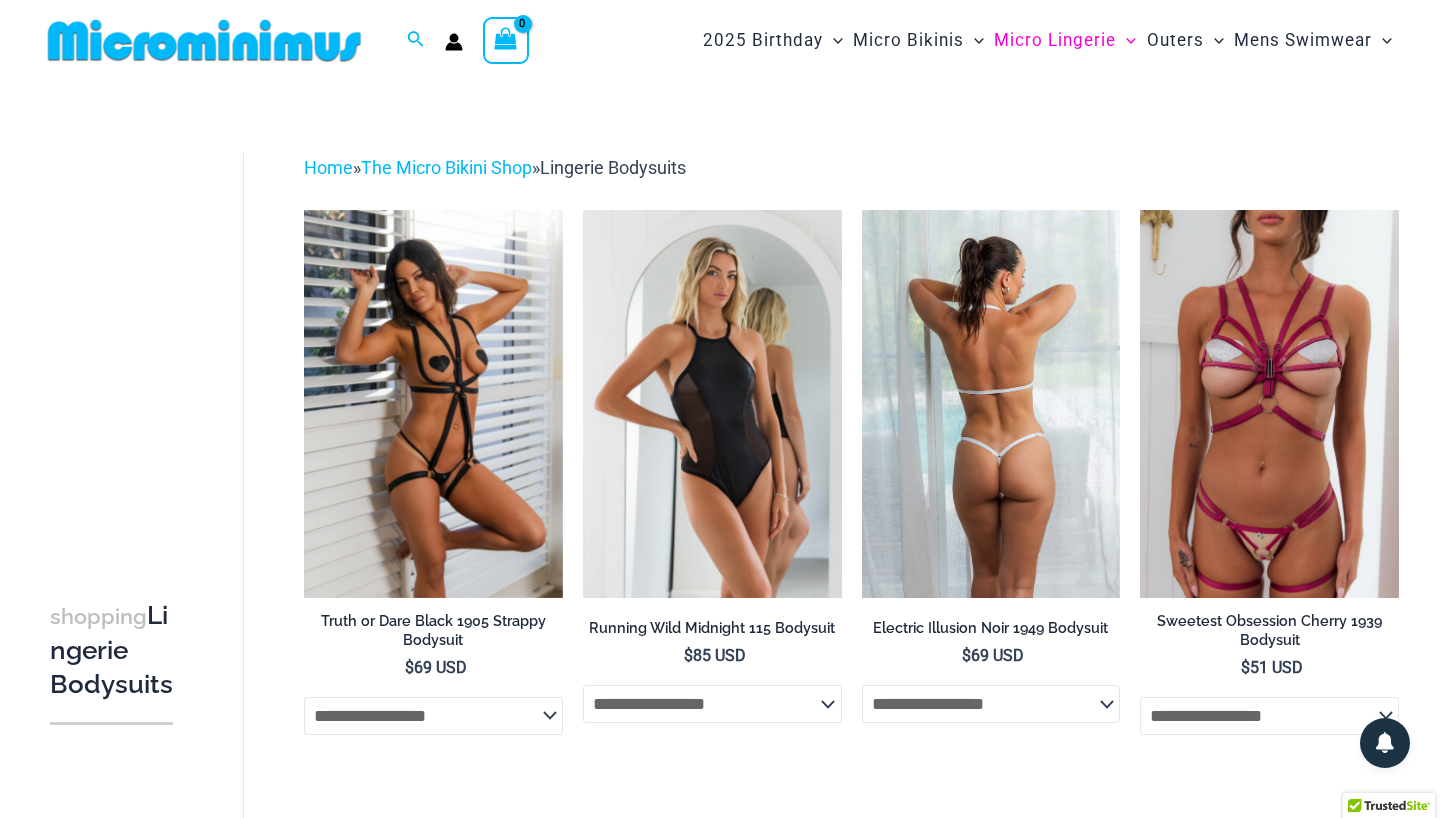 click at bounding box center (991, 404) 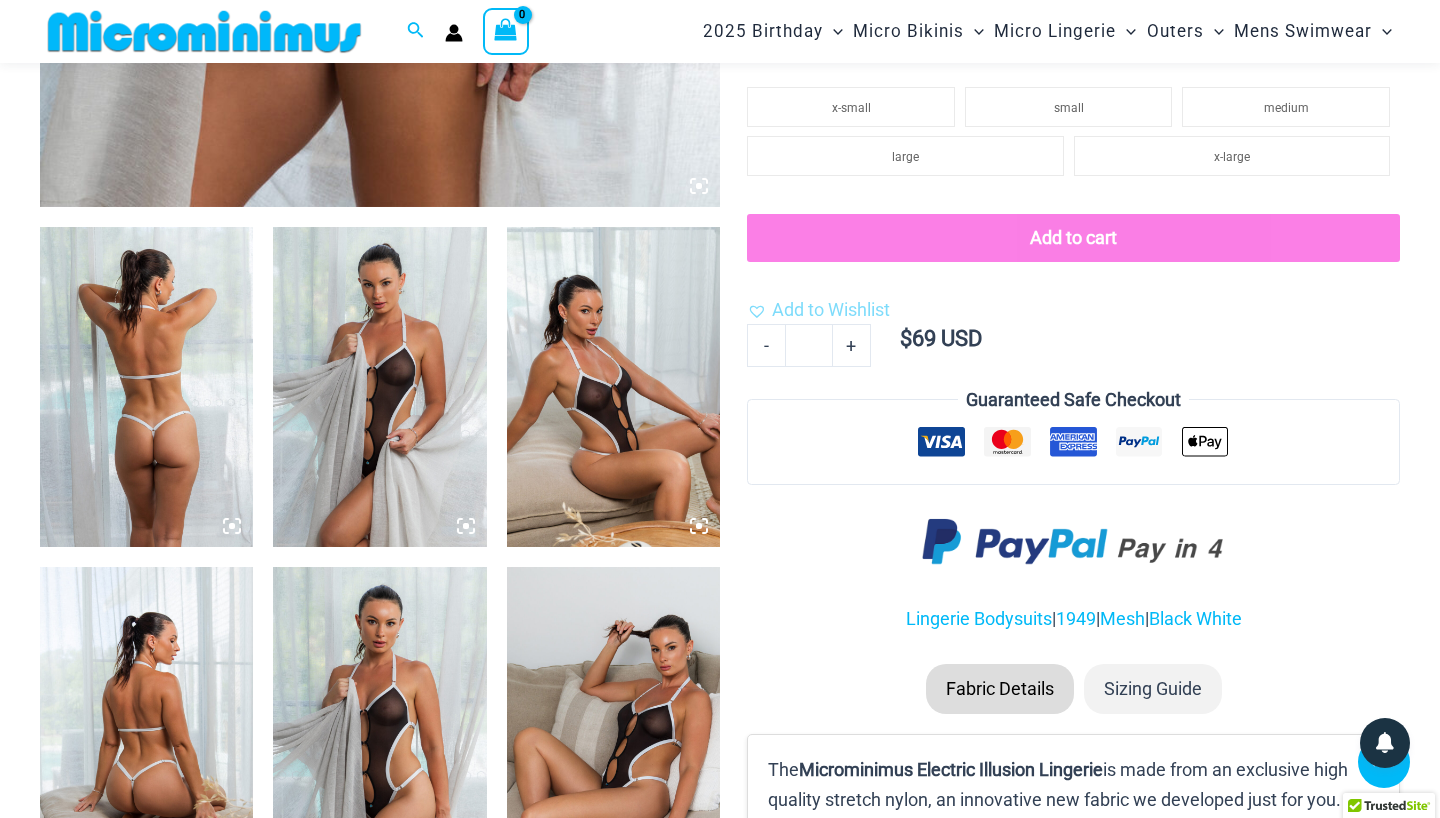 scroll, scrollTop: 1033, scrollLeft: 0, axis: vertical 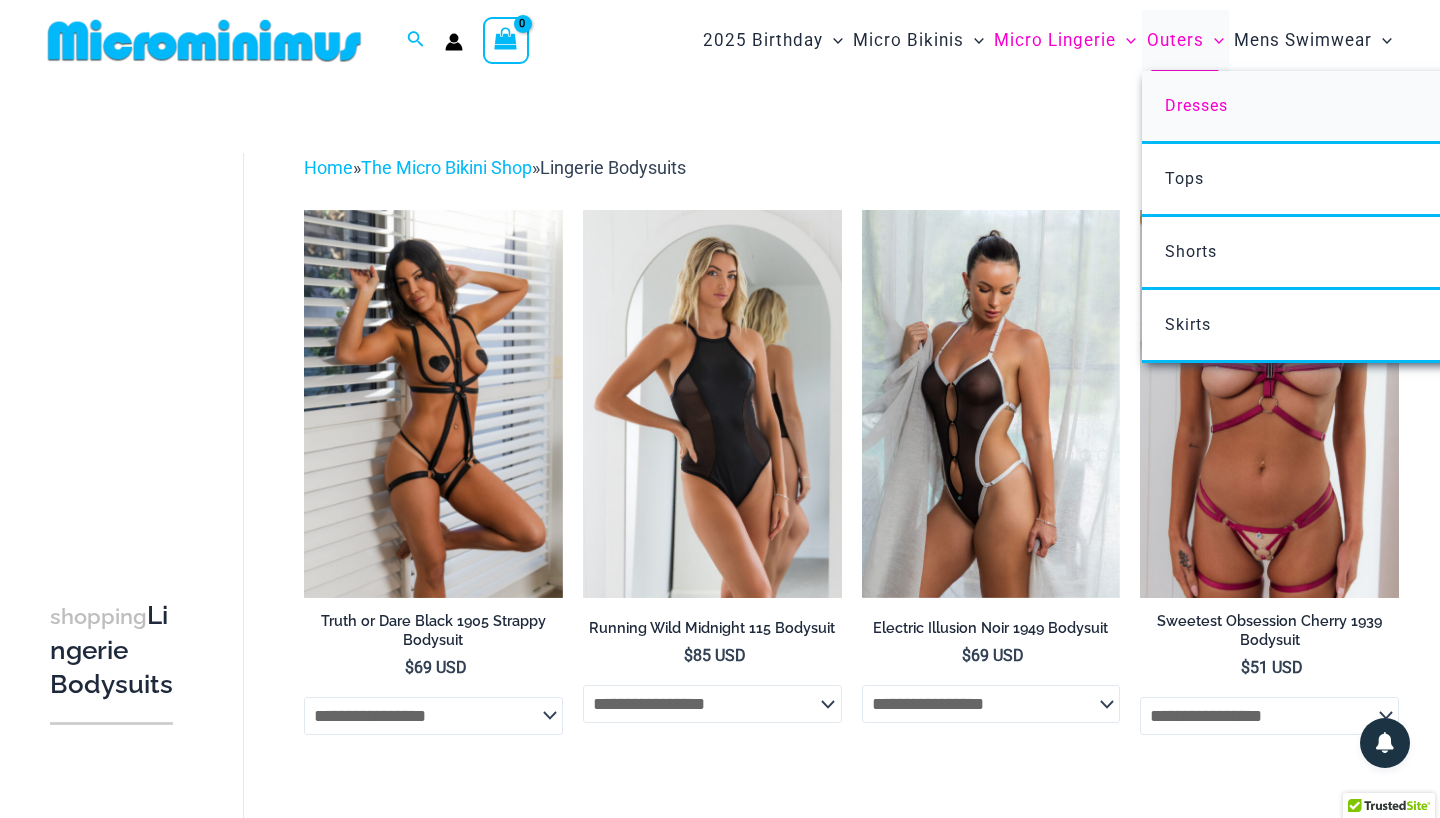 click on "Dresses" at bounding box center (1196, 105) 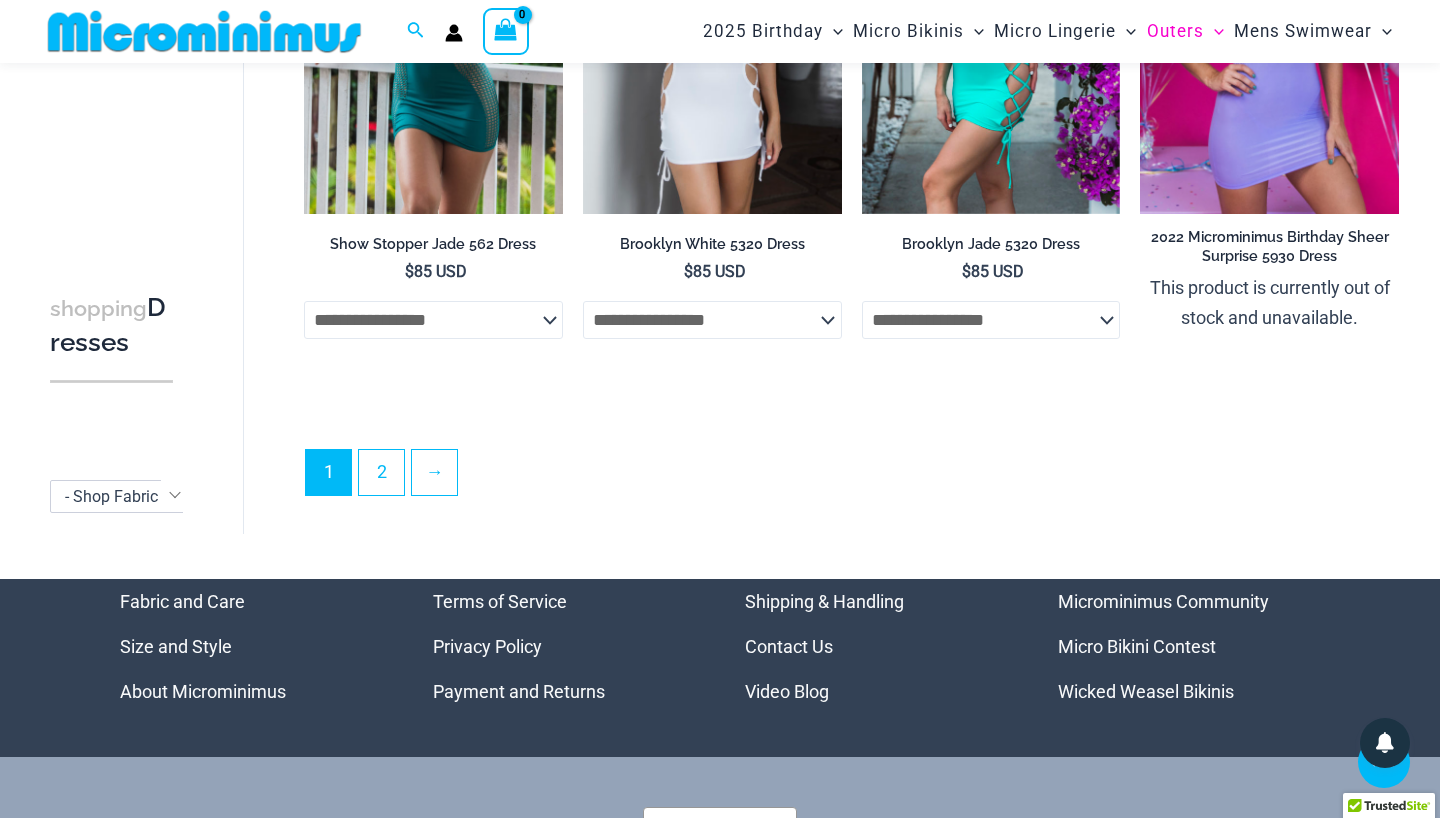 scroll, scrollTop: 4439, scrollLeft: 0, axis: vertical 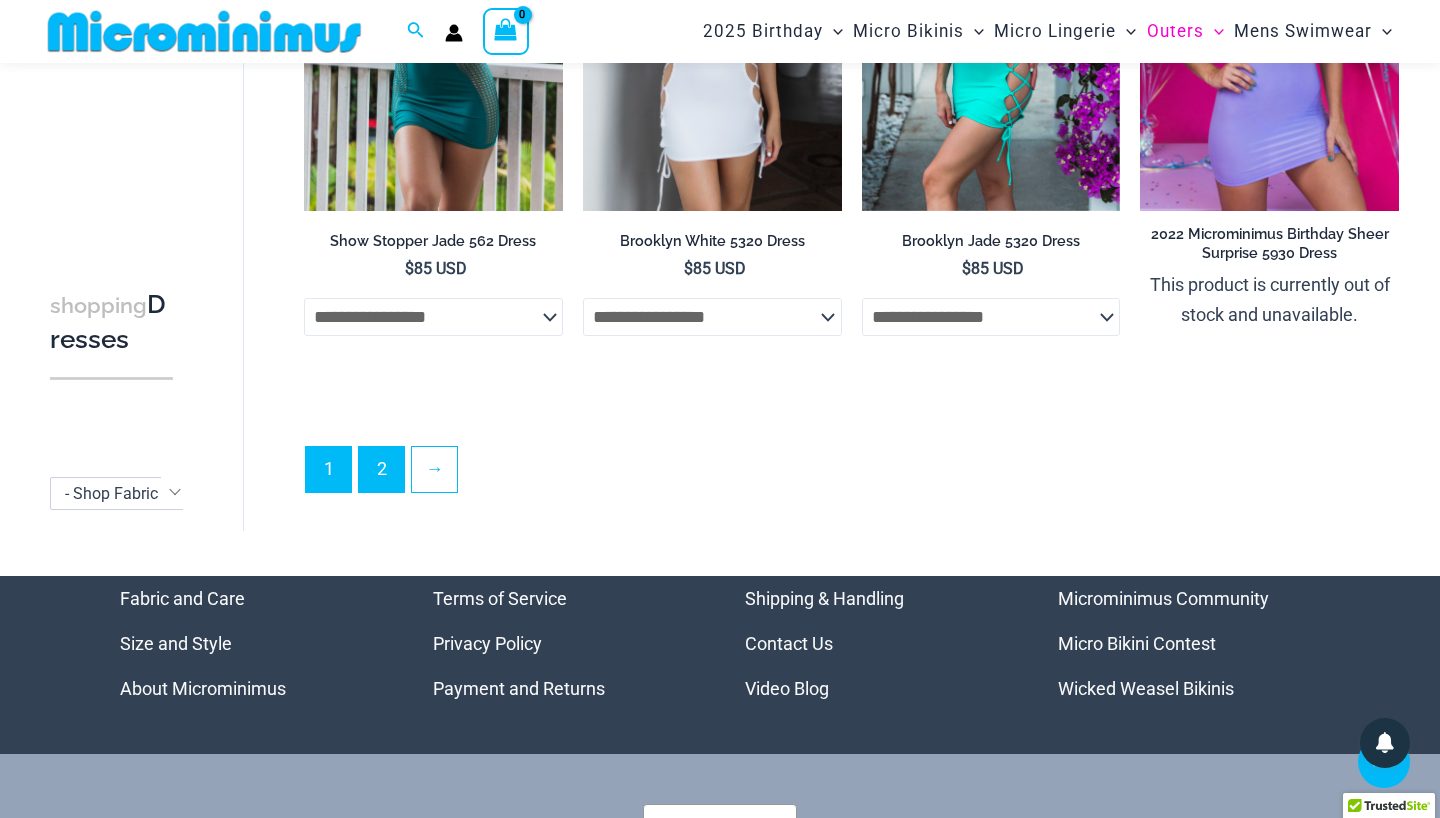 click on "2" at bounding box center [381, 469] 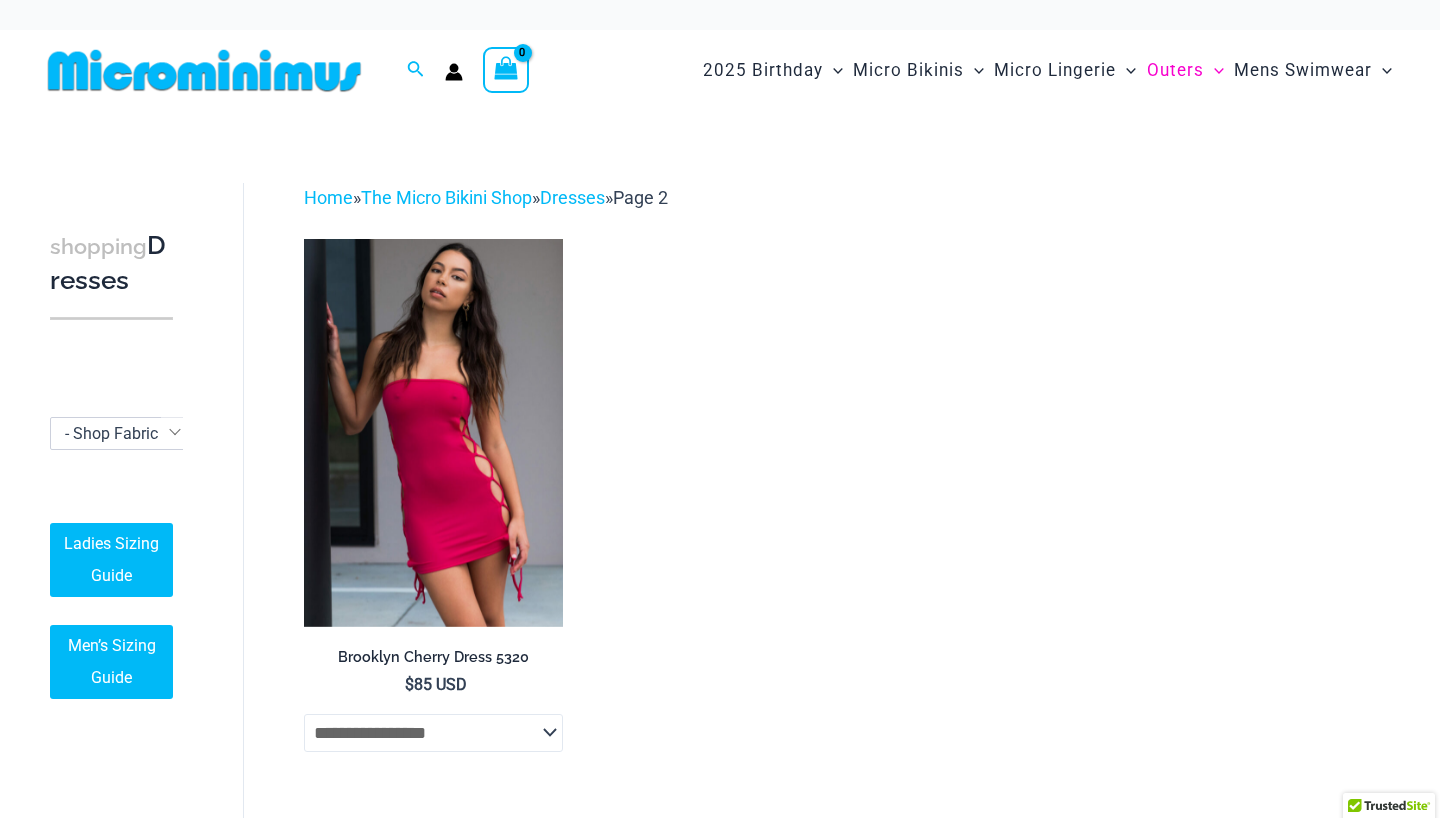 scroll, scrollTop: 0, scrollLeft: 0, axis: both 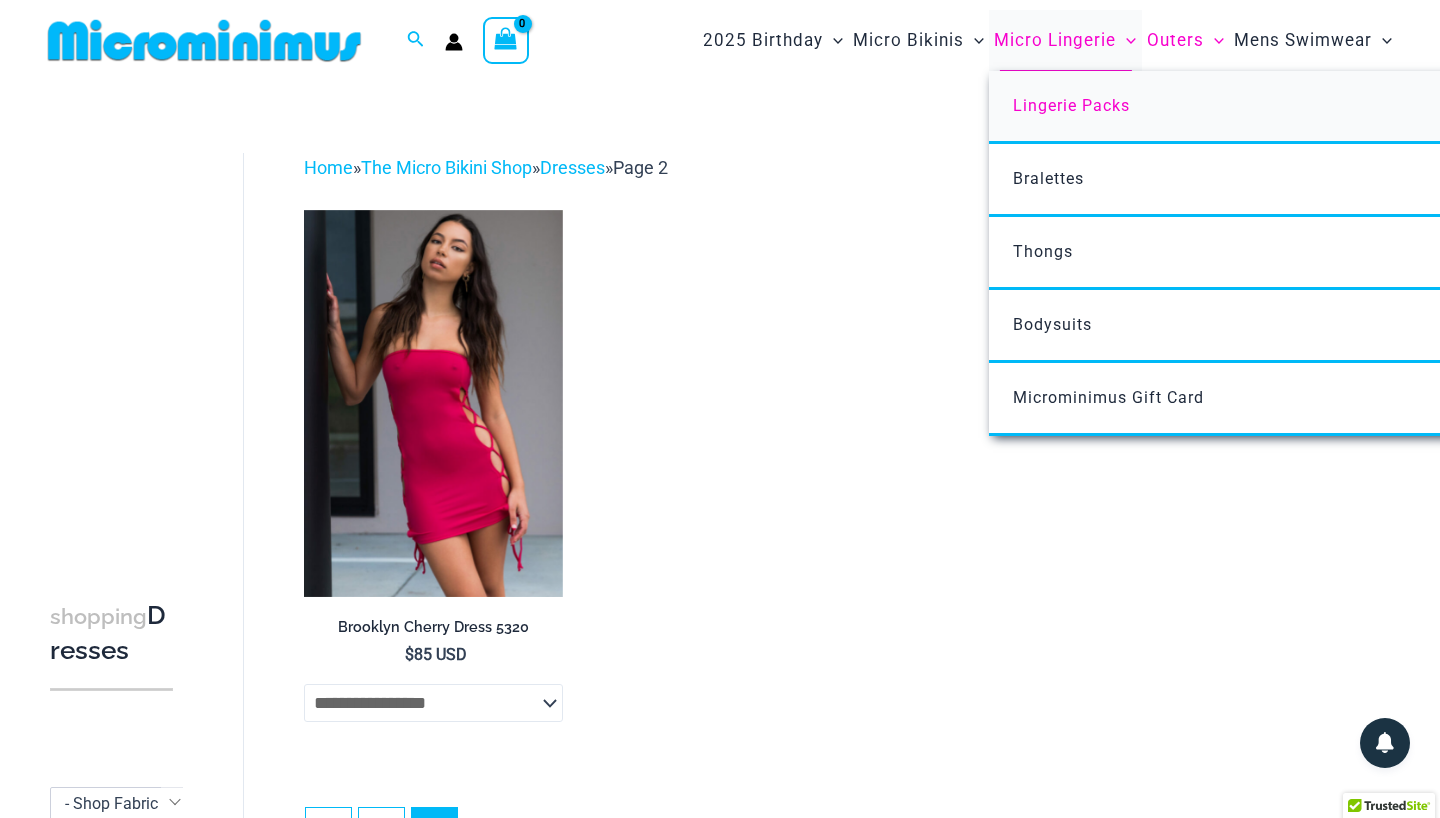 click on "Lingerie Packs" at bounding box center (1071, 105) 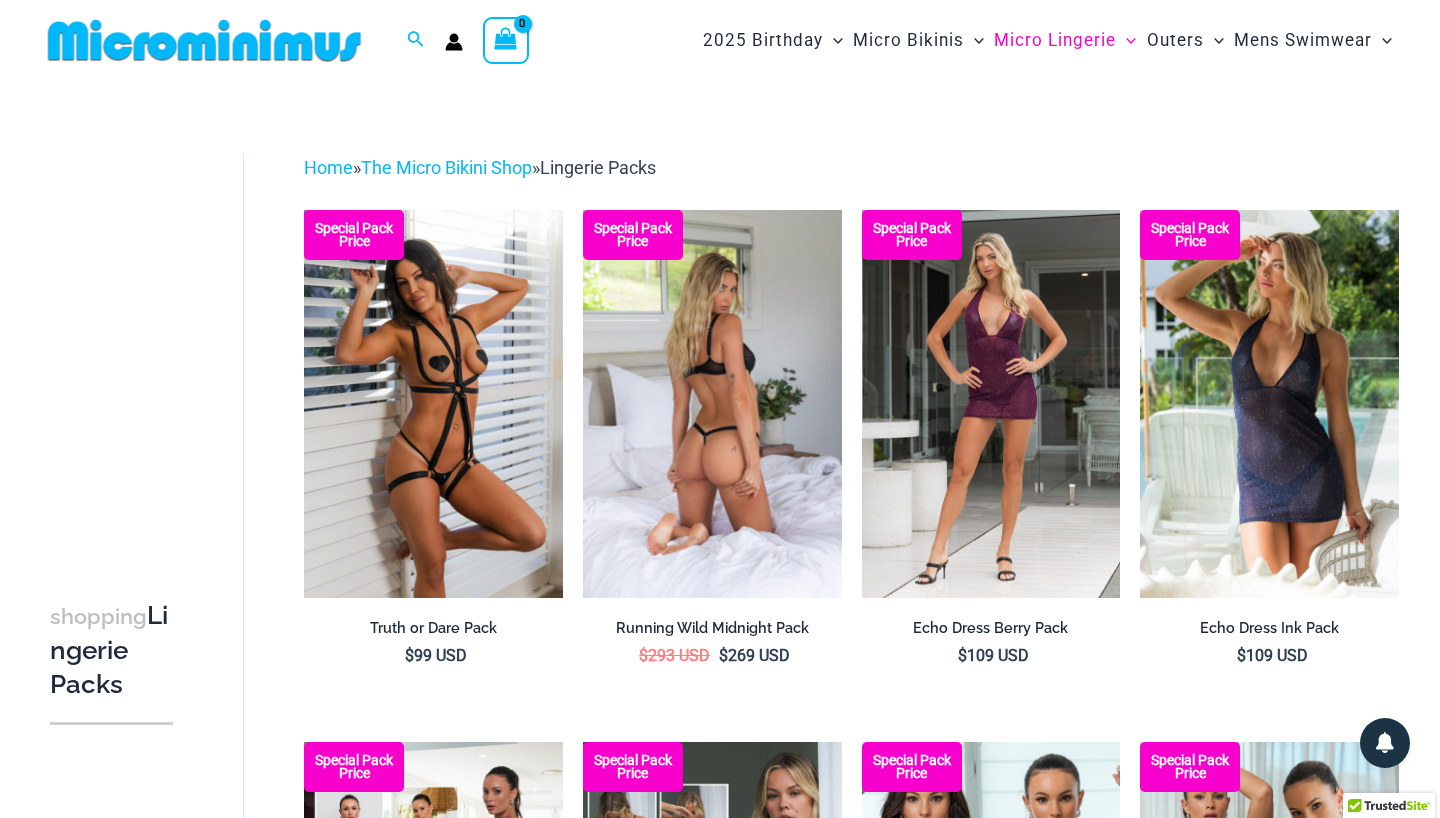 scroll, scrollTop: 0, scrollLeft: 0, axis: both 